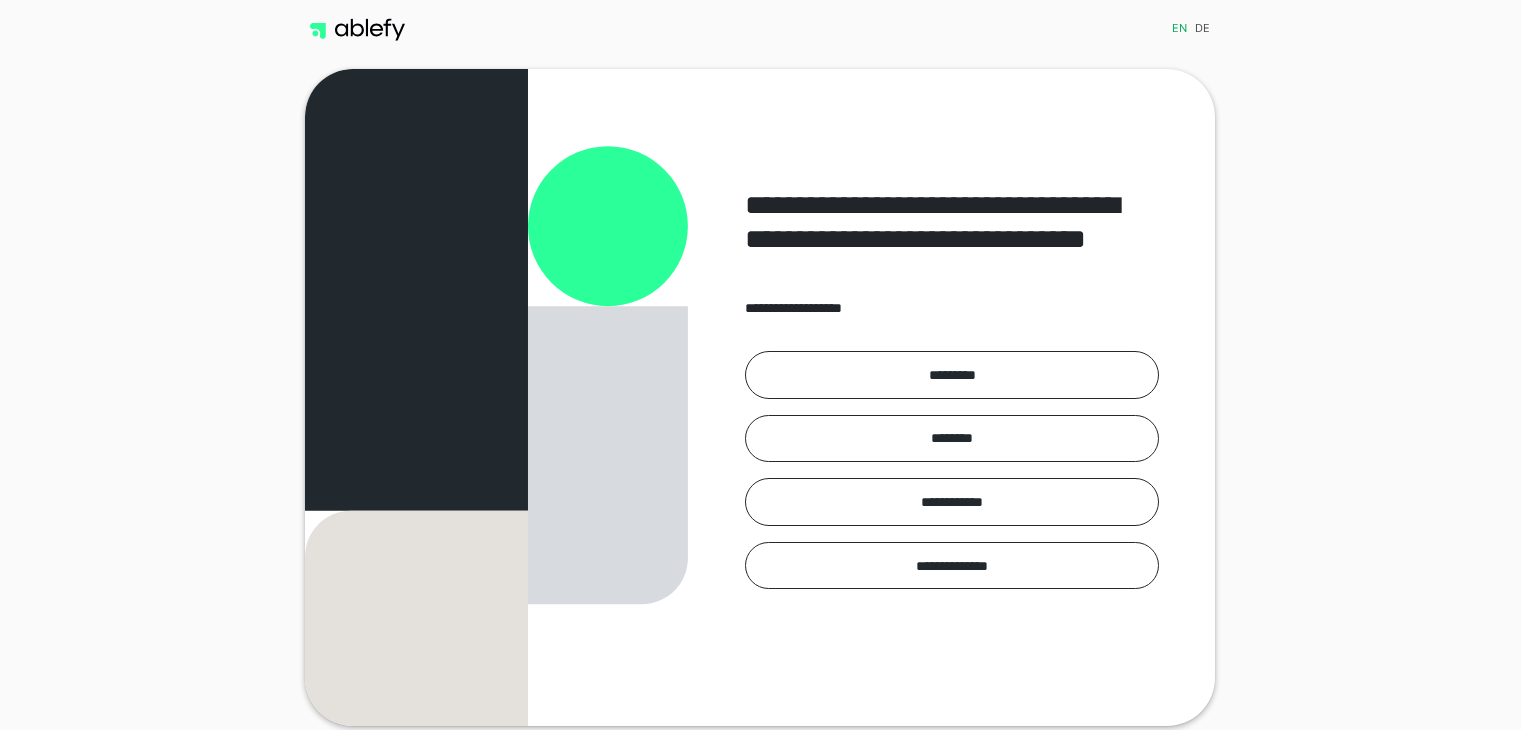 scroll, scrollTop: 0, scrollLeft: 0, axis: both 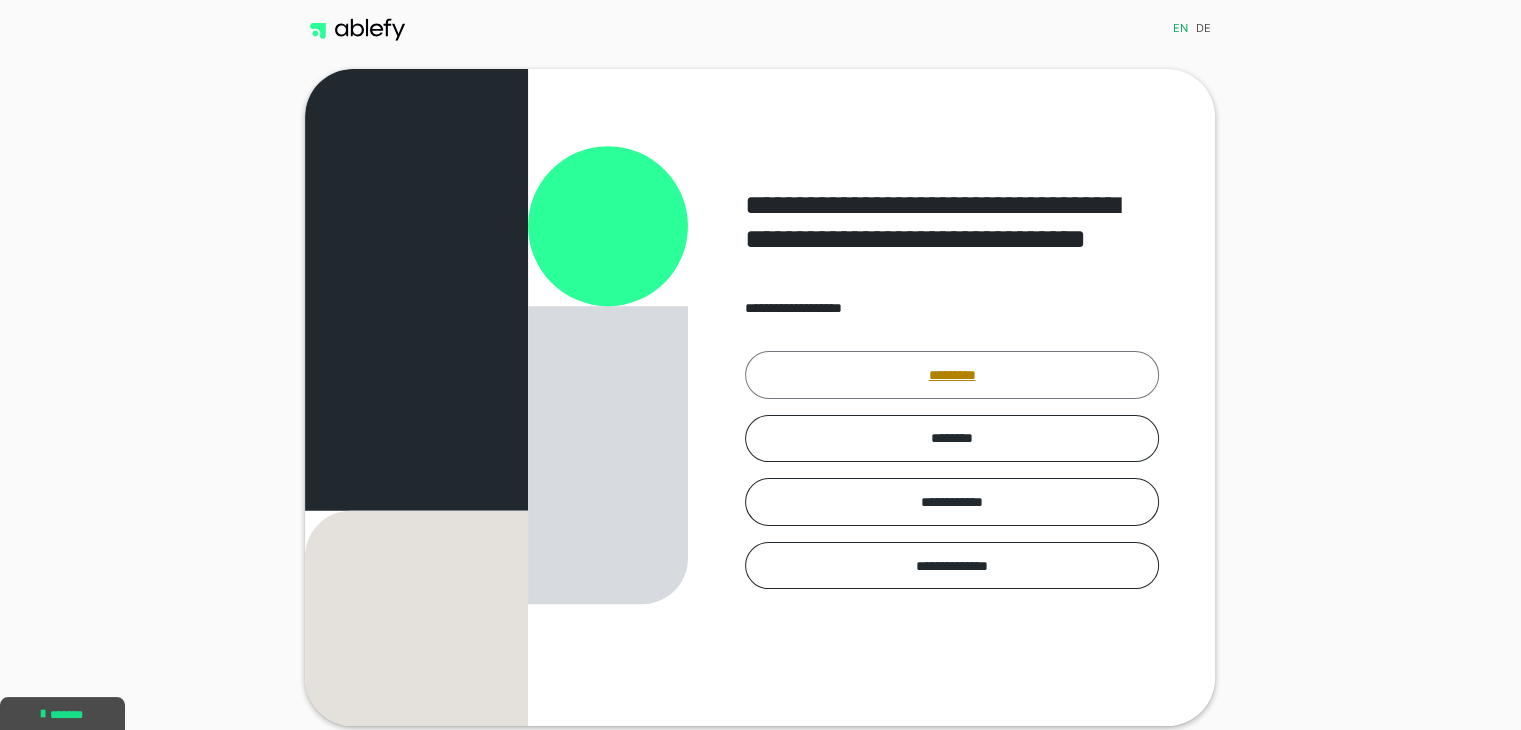 click on "*********" at bounding box center [952, 375] 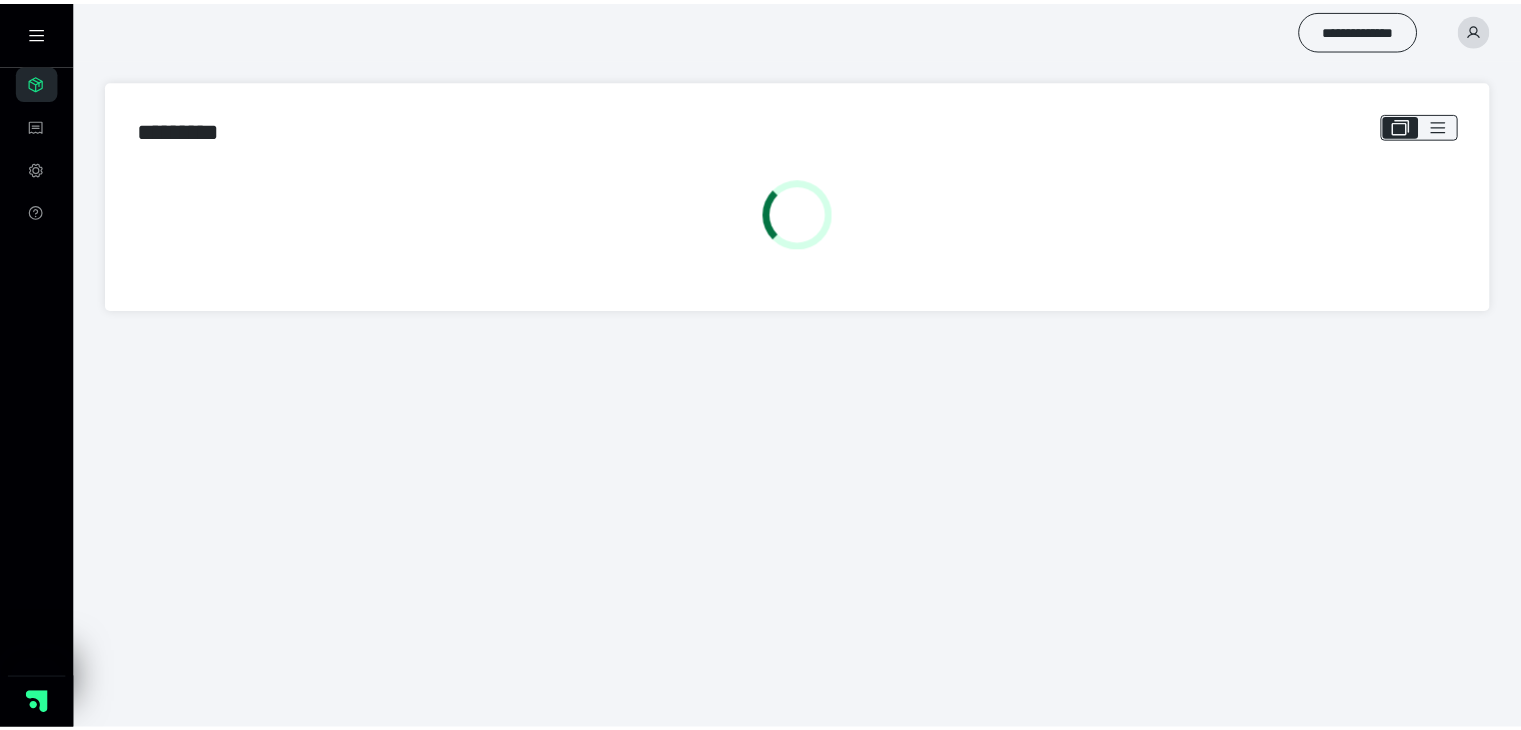 scroll, scrollTop: 0, scrollLeft: 0, axis: both 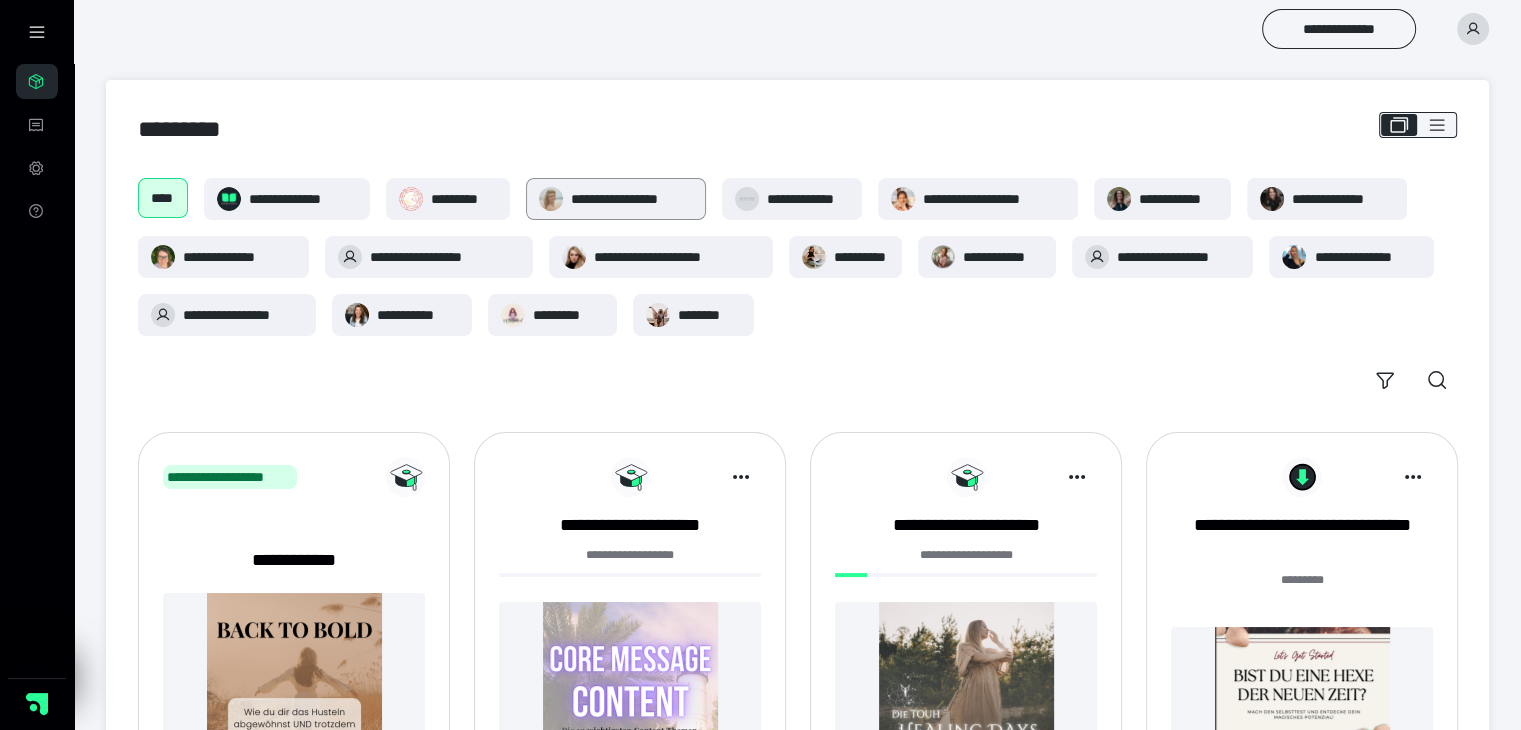 click on "**********" at bounding box center [632, 199] 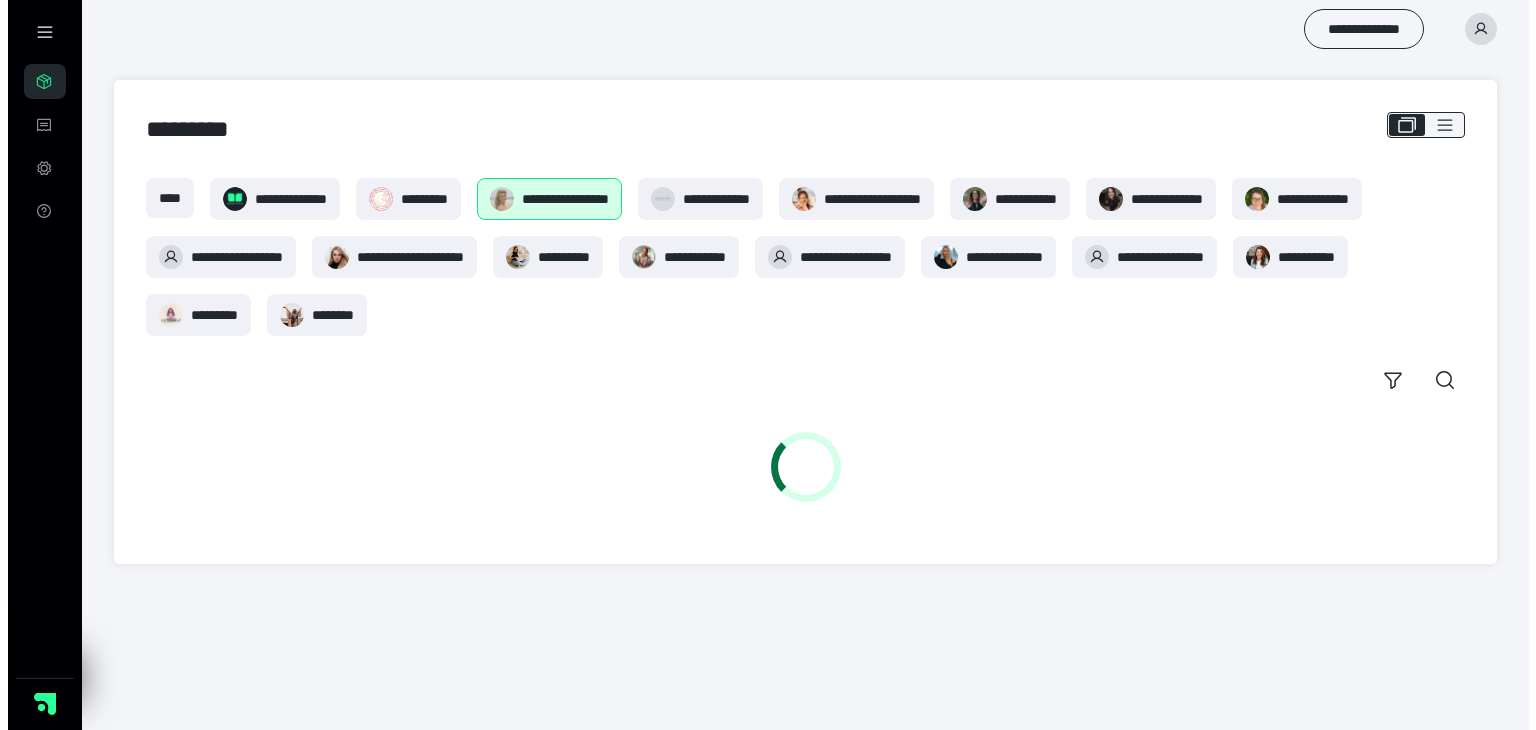 scroll, scrollTop: 0, scrollLeft: 0, axis: both 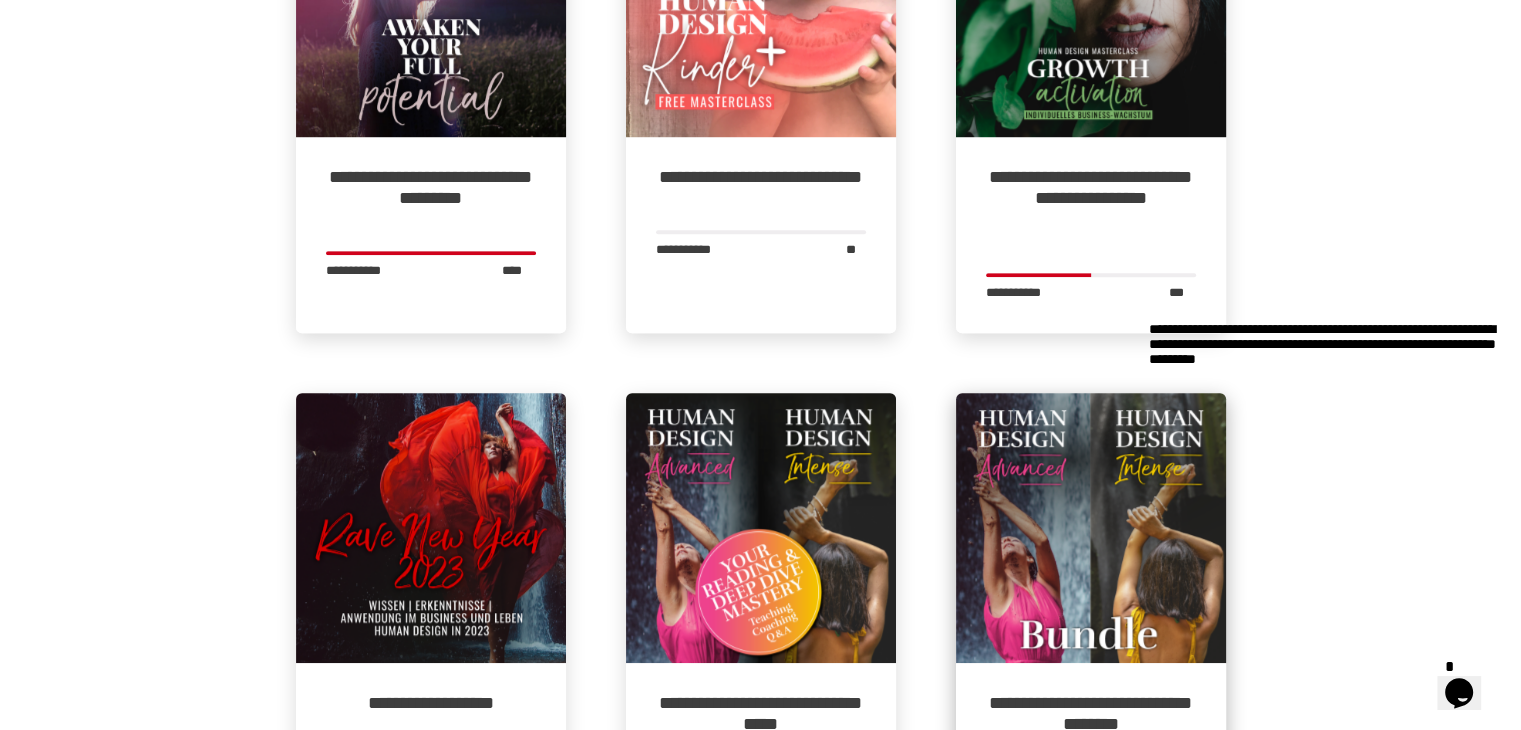 click at bounding box center [1091, 528] 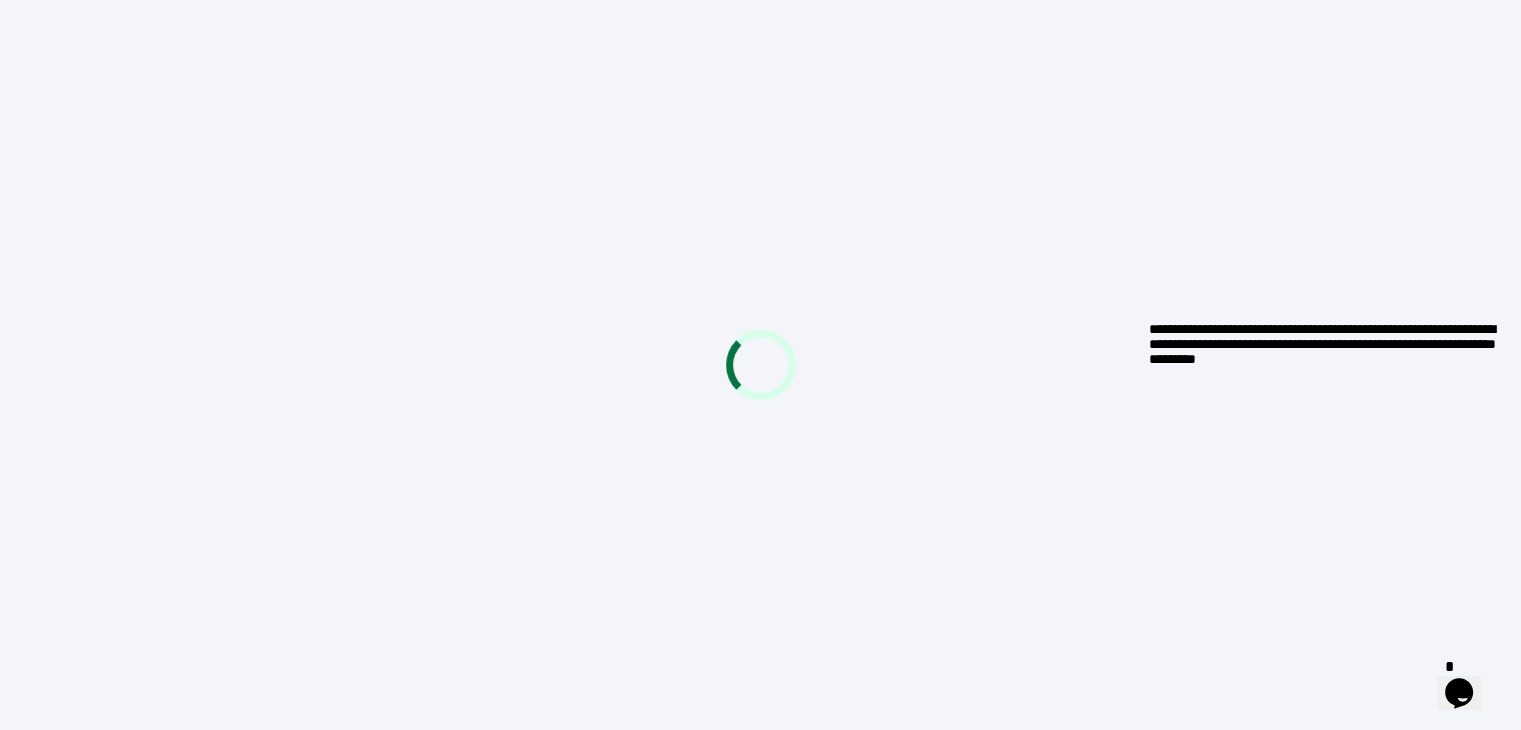 scroll, scrollTop: 0, scrollLeft: 0, axis: both 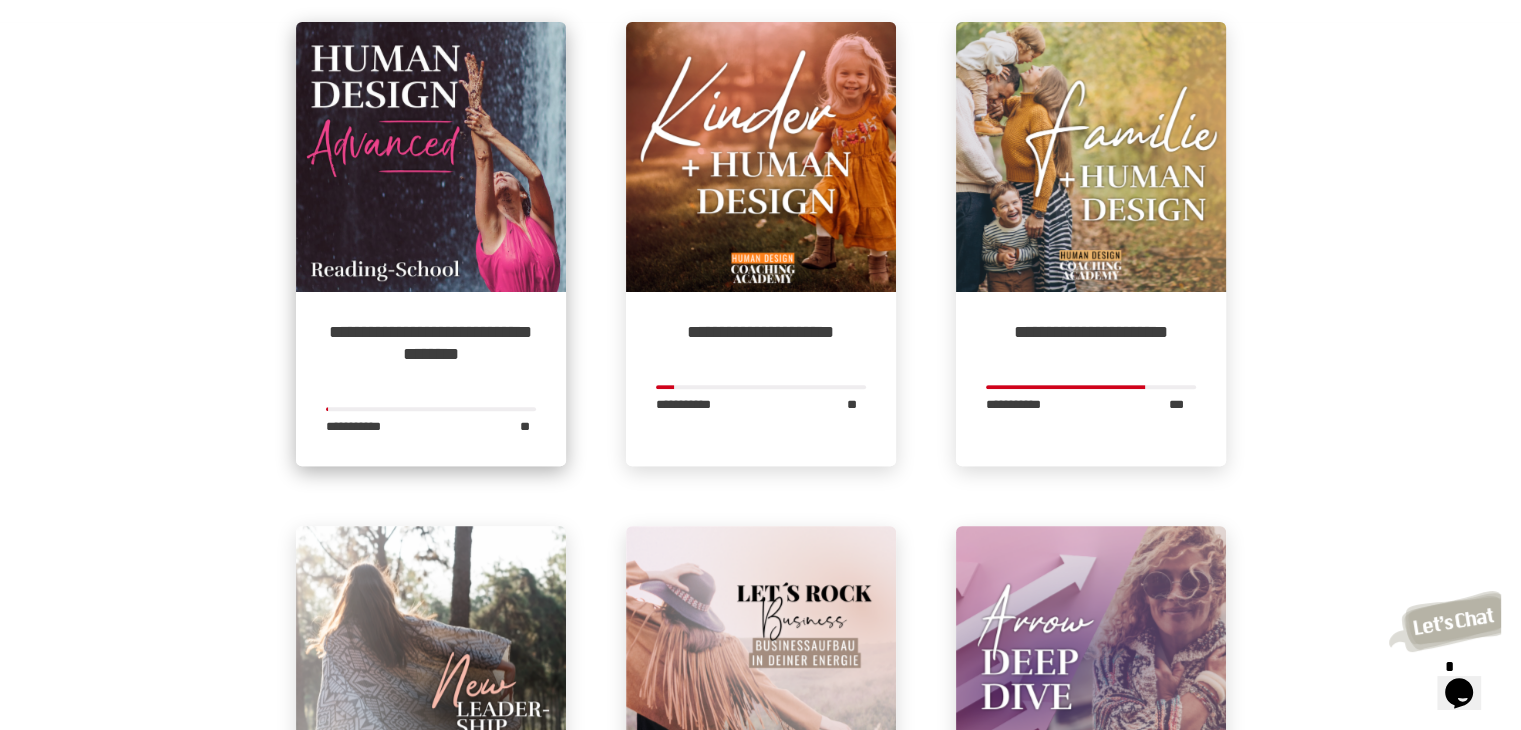 click at bounding box center (431, 157) 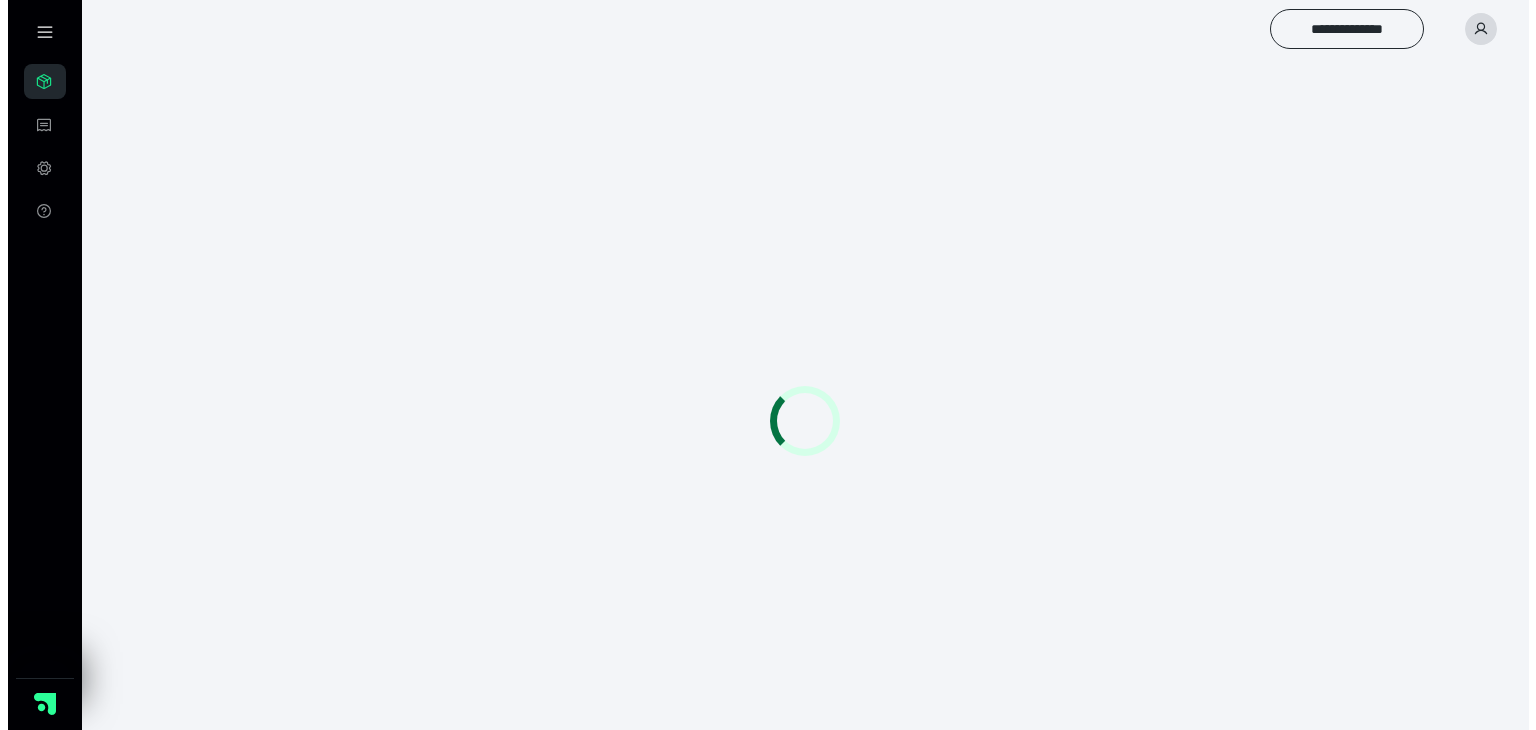 scroll, scrollTop: 0, scrollLeft: 0, axis: both 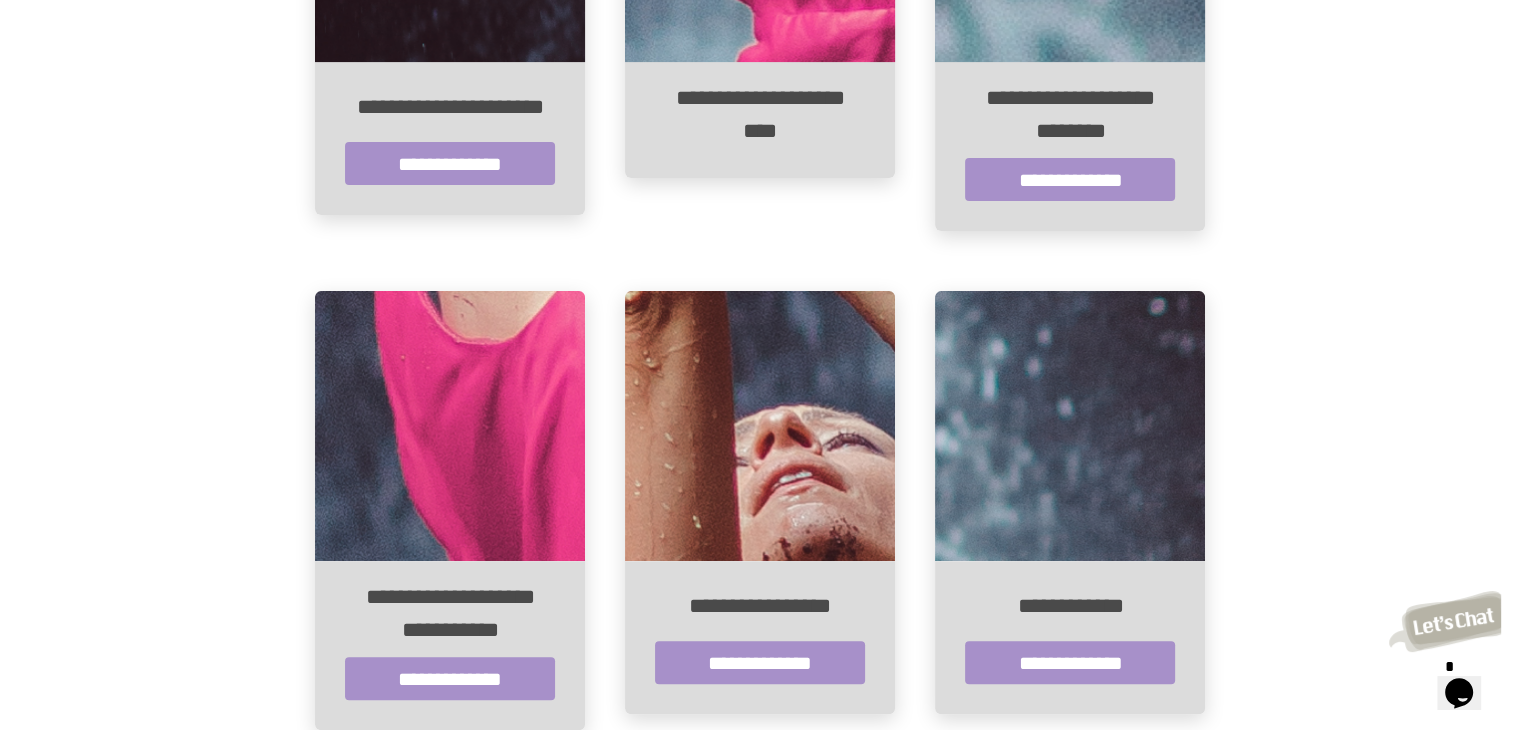 click at bounding box center [1070, 426] 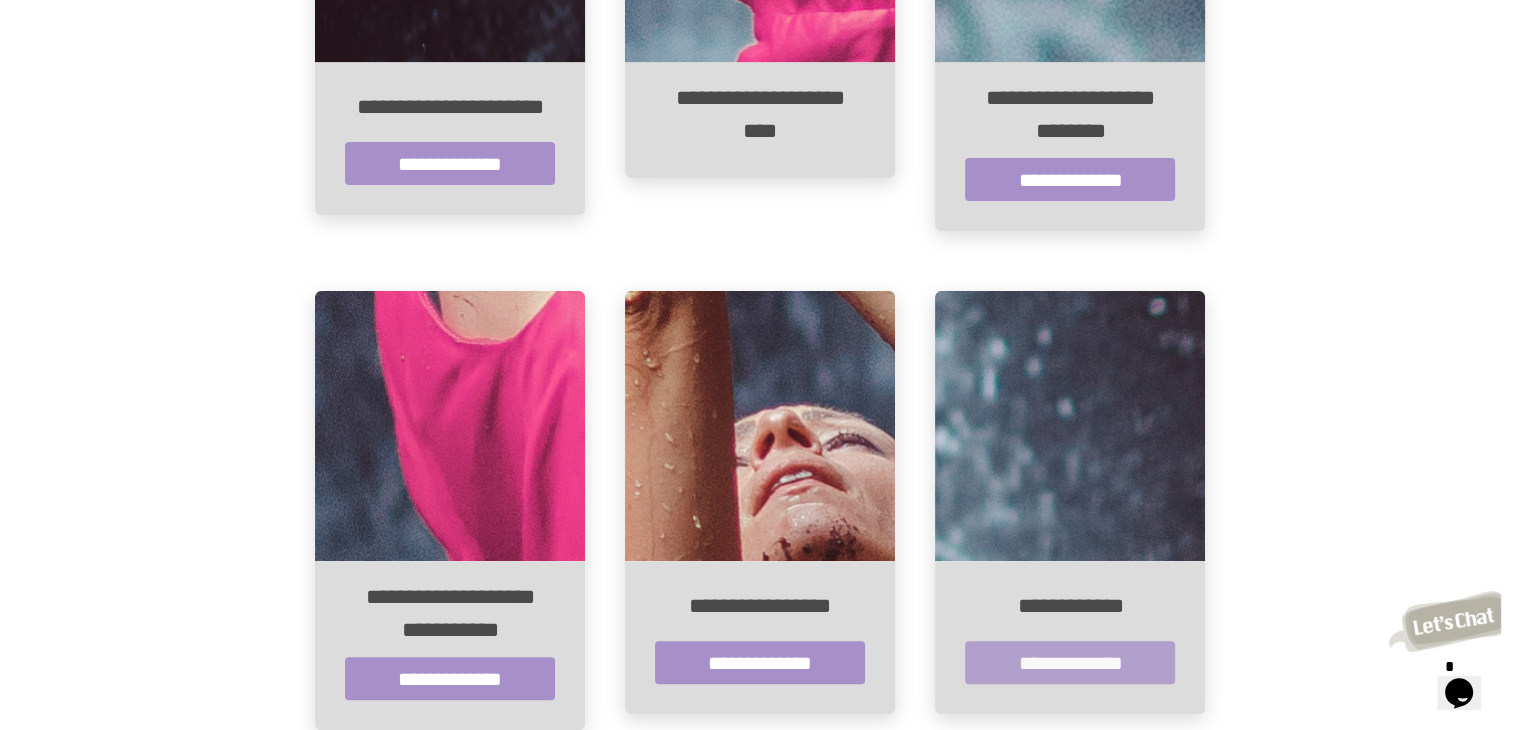 click on "**********" at bounding box center [1070, 662] 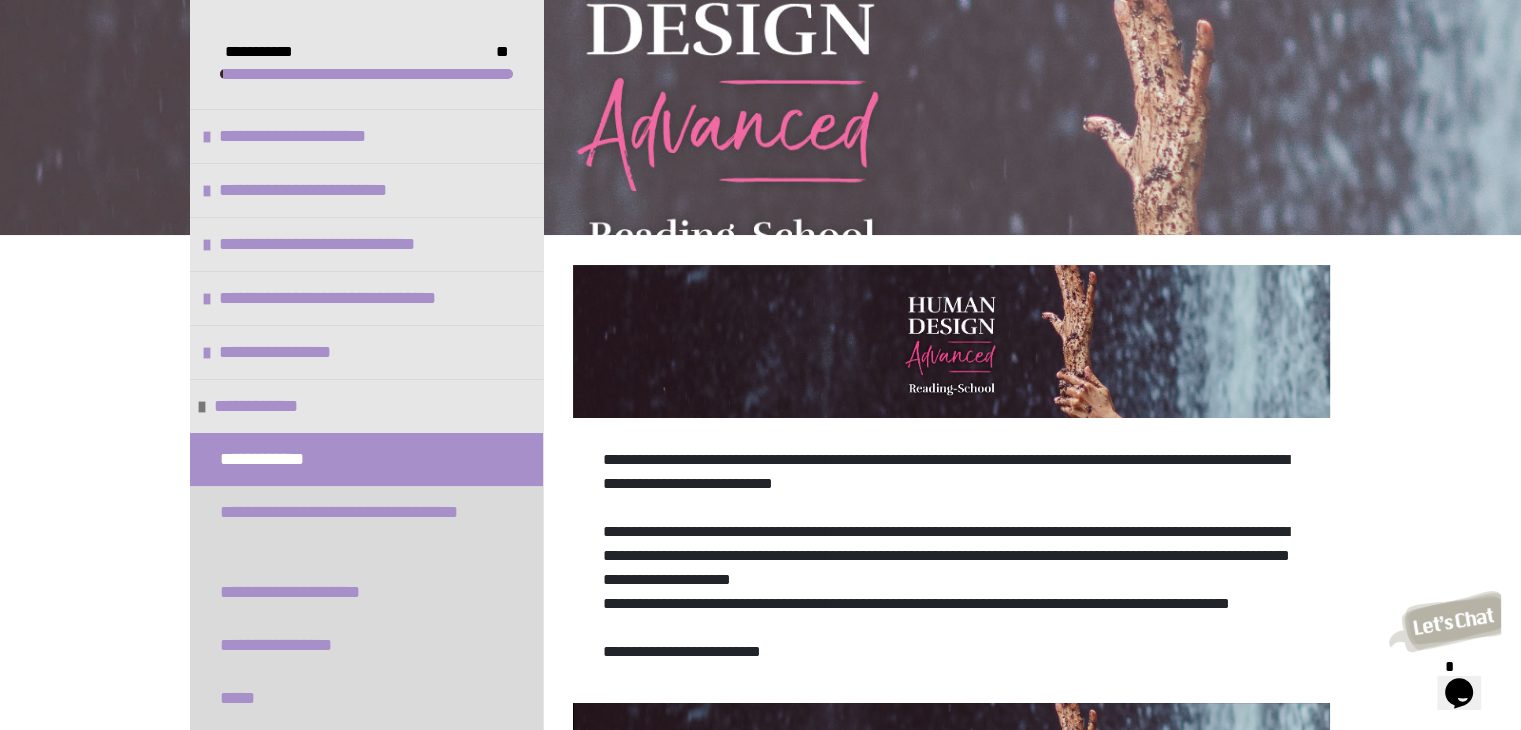 scroll, scrollTop: 581, scrollLeft: 0, axis: vertical 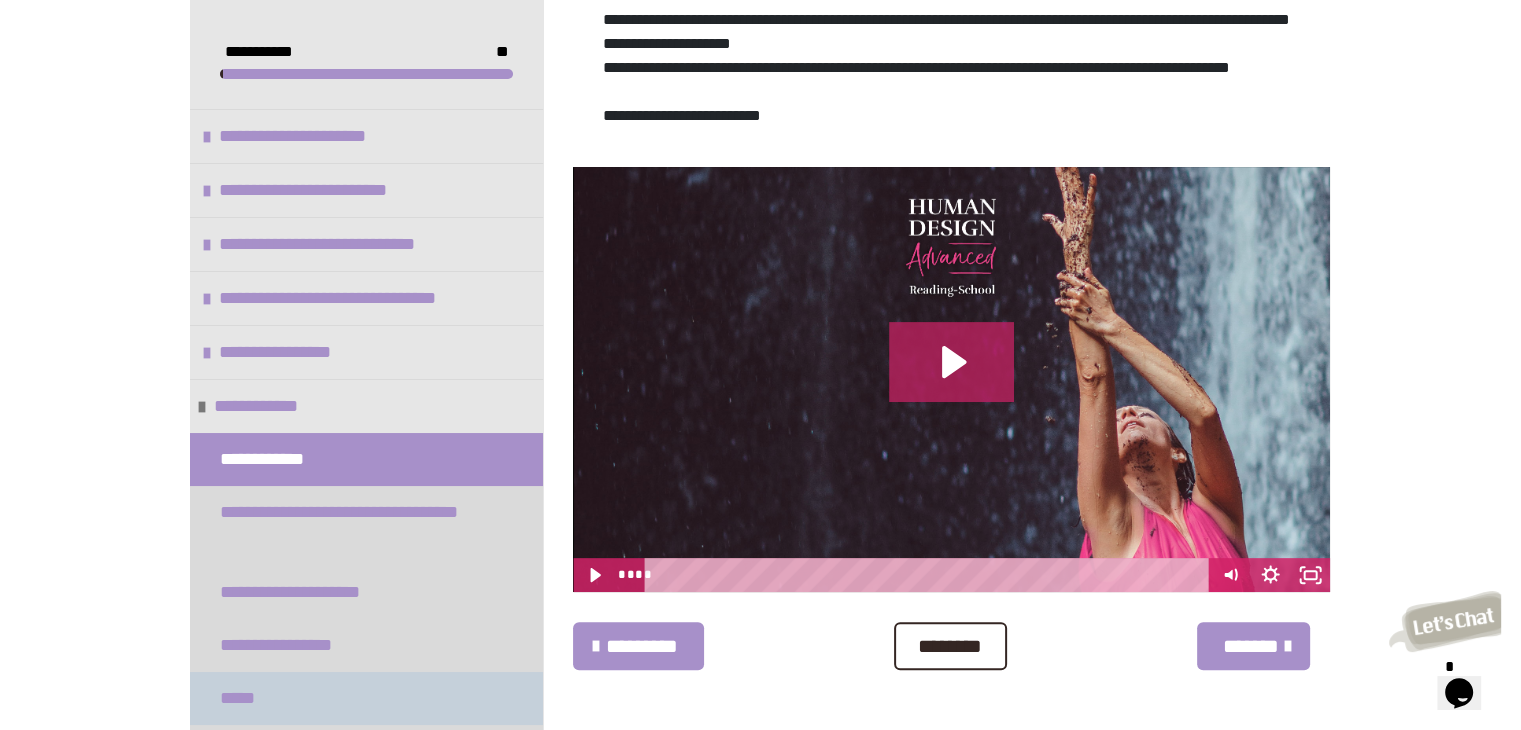 click on "*****" at bounding box center [366, 698] 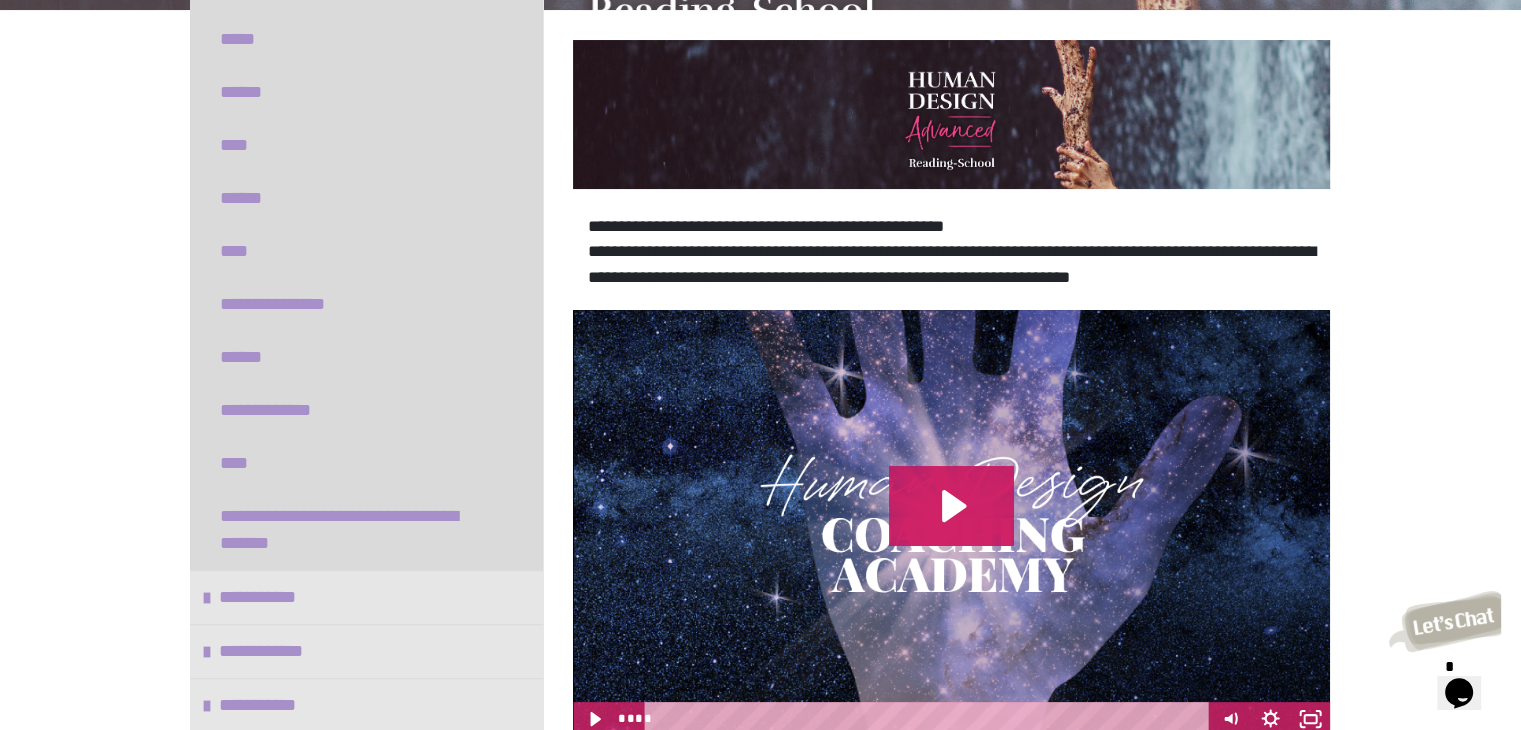 scroll, scrollTop: 772, scrollLeft: 0, axis: vertical 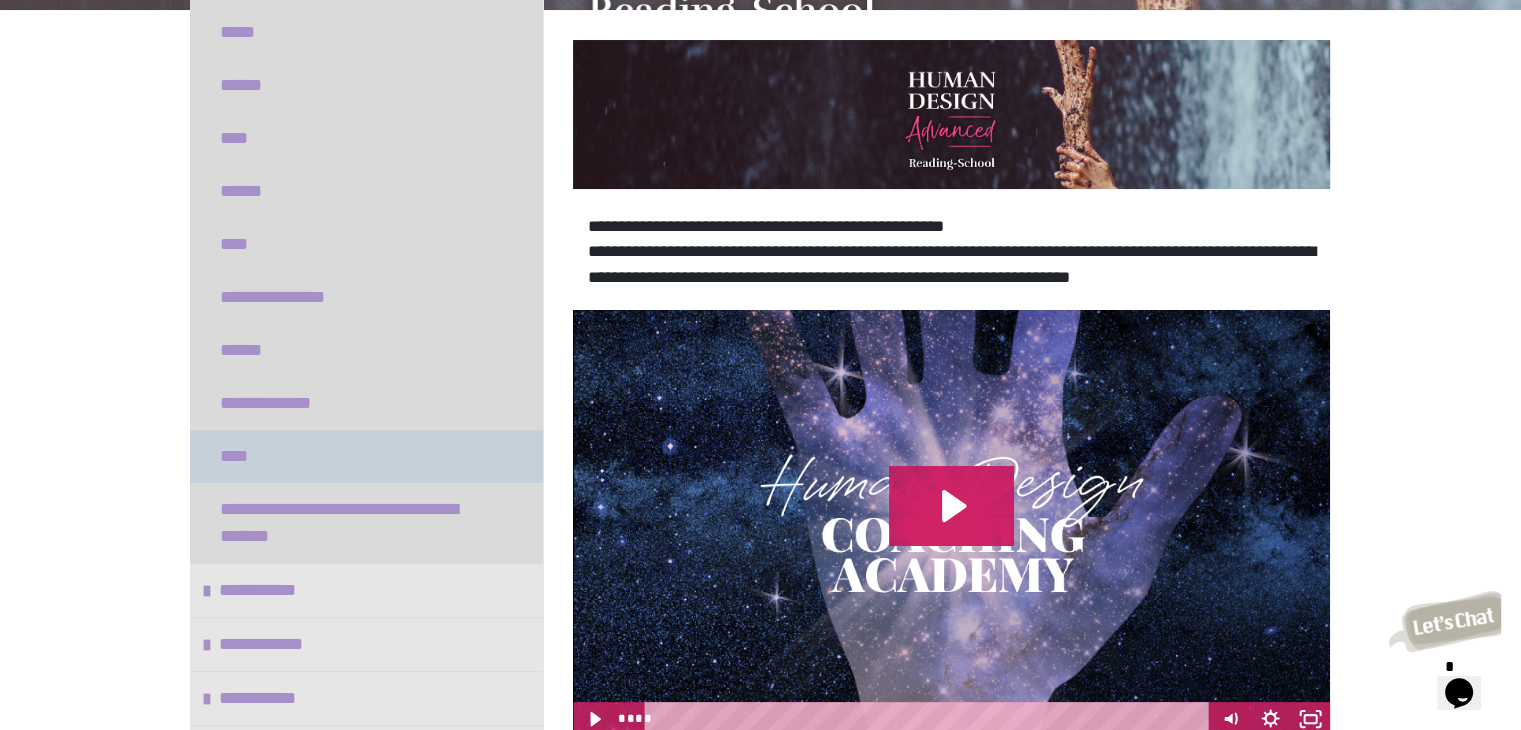 click on "****" at bounding box center (366, 456) 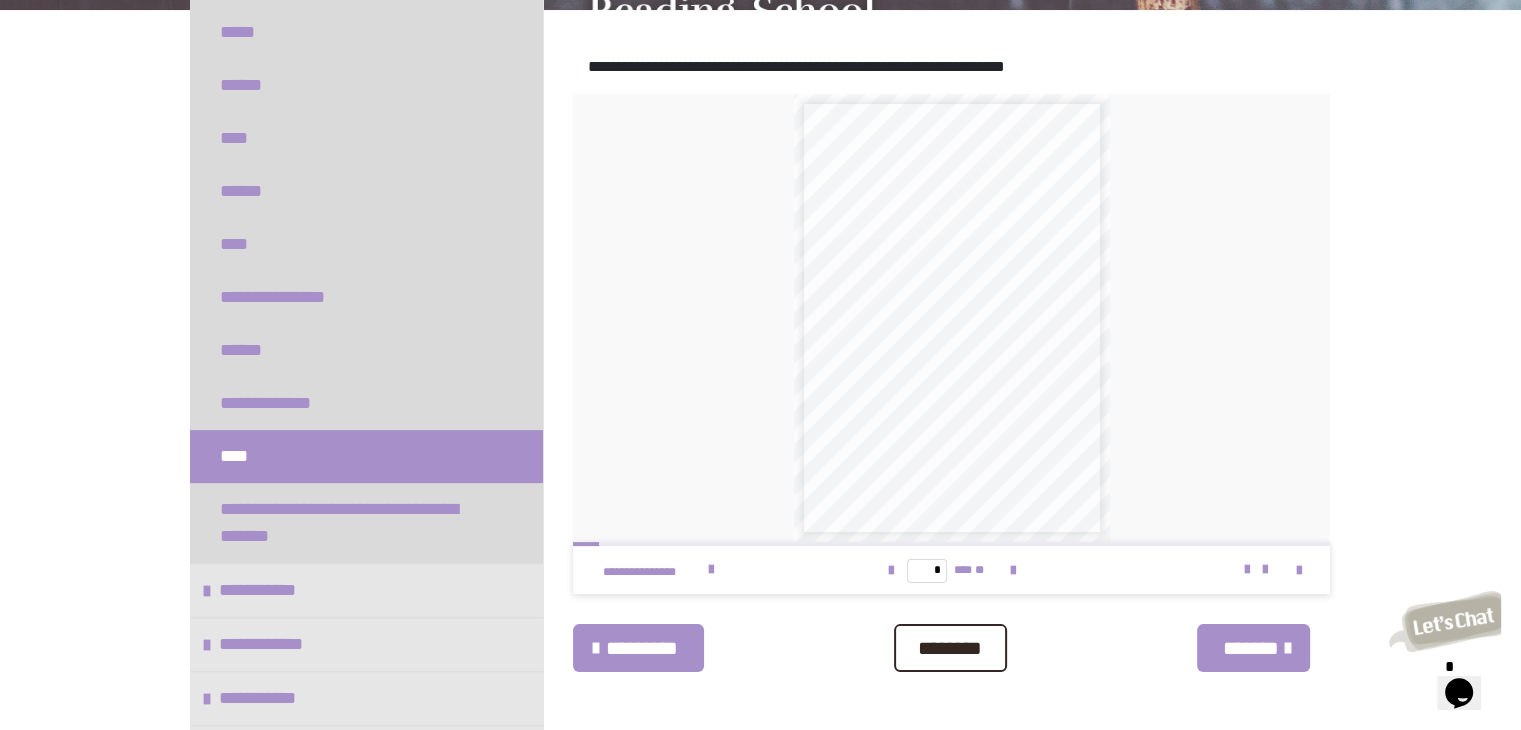 click on "* *** **" at bounding box center [952, 570] 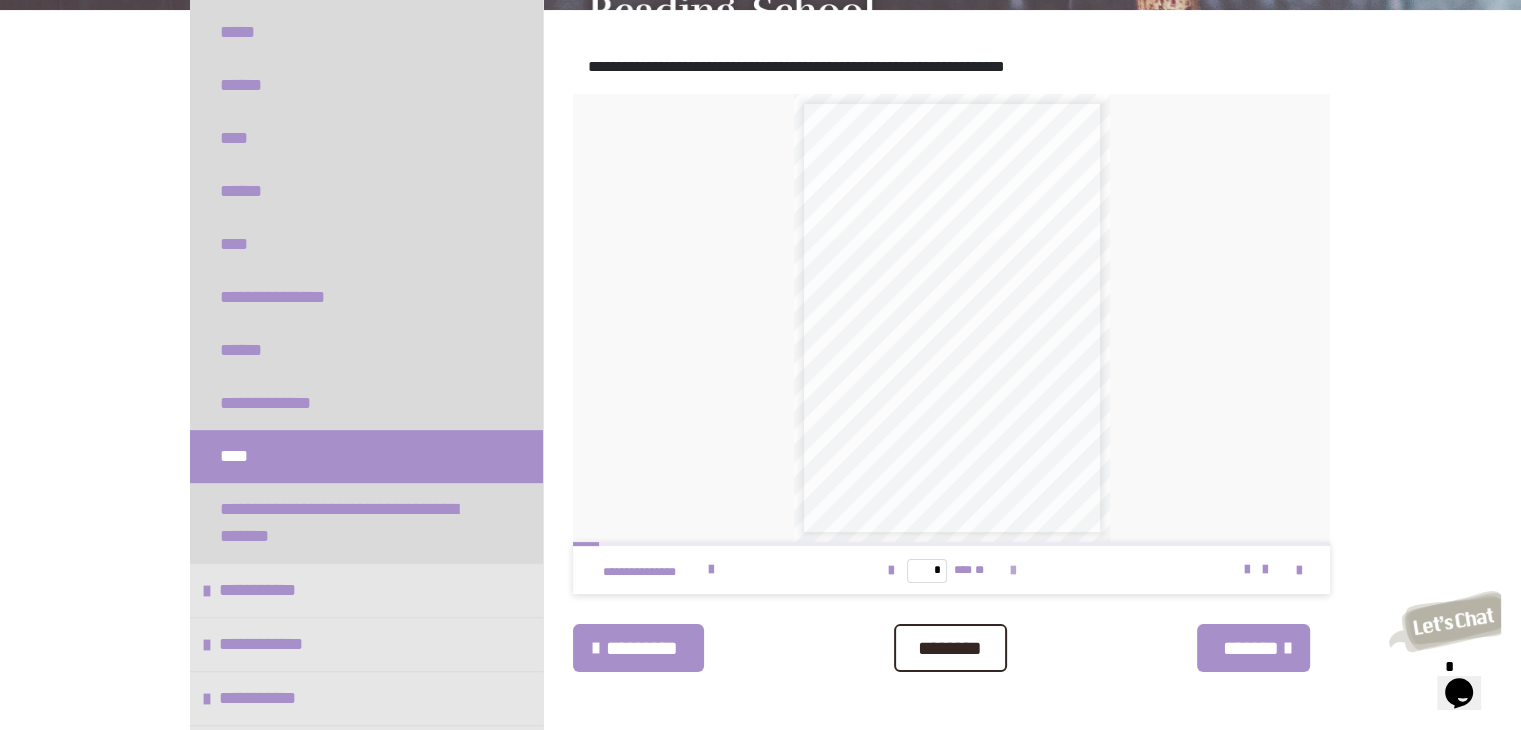 drag, startPoint x: 1031, startPoint y: 569, endPoint x: 1020, endPoint y: 568, distance: 11.045361 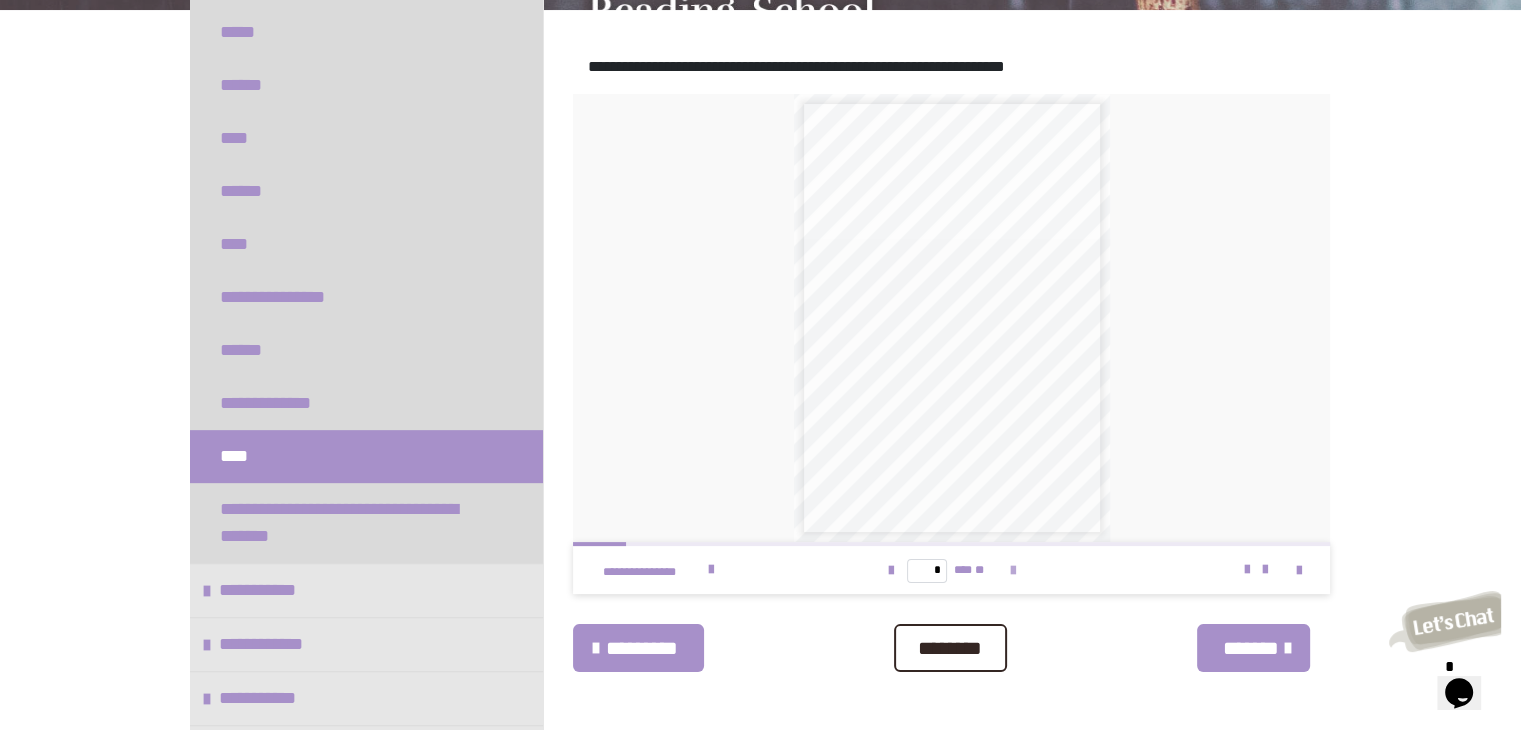 click at bounding box center (1013, 571) 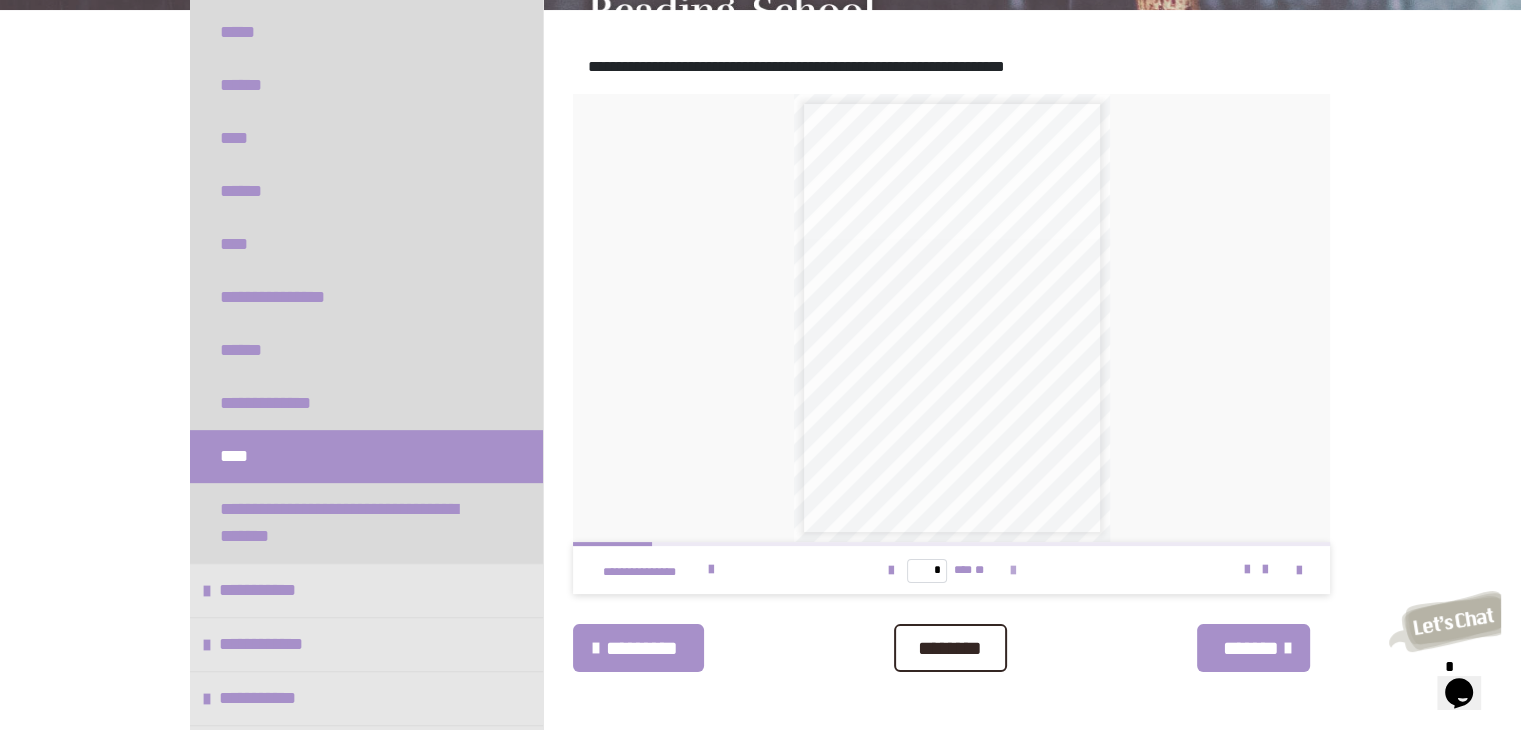 click at bounding box center (1013, 571) 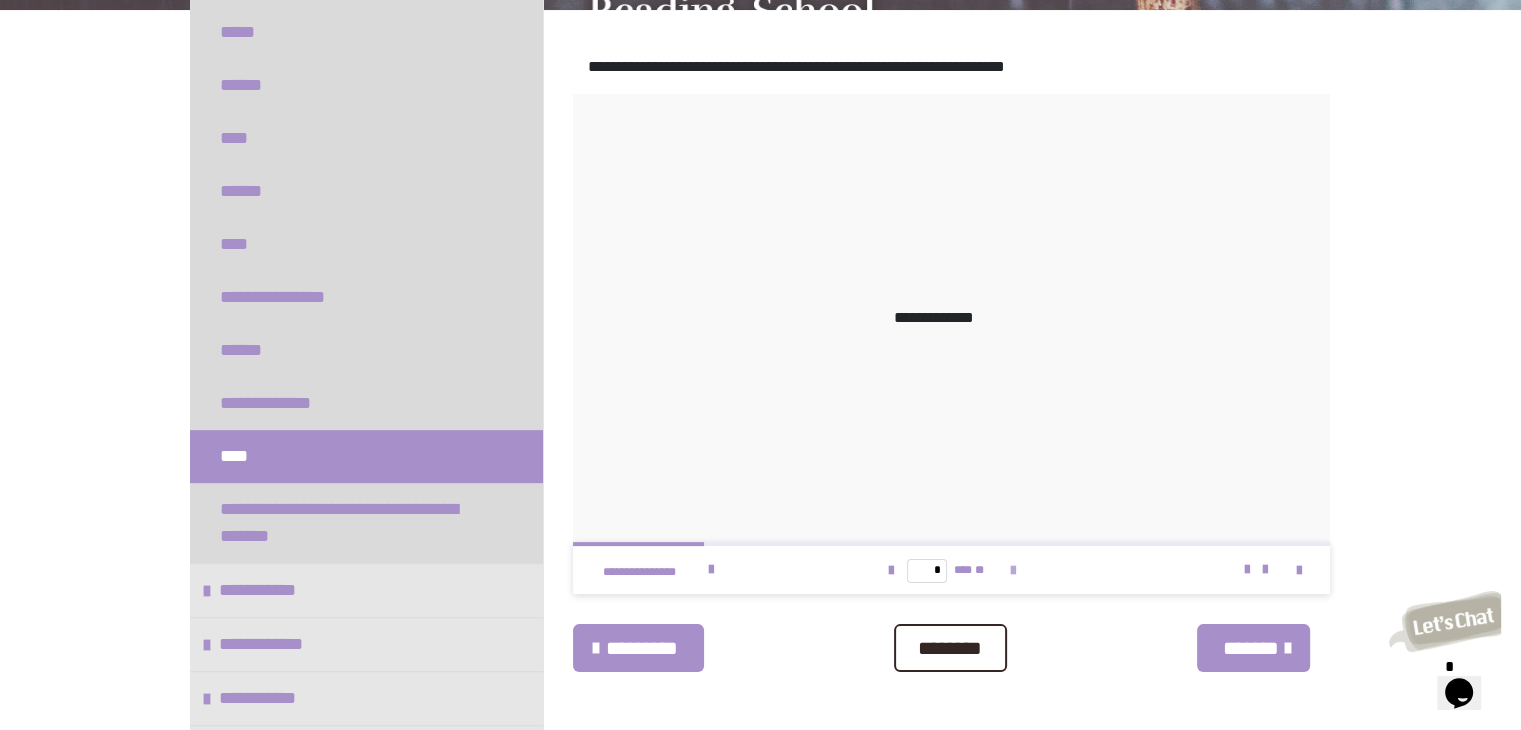 click at bounding box center [1013, 571] 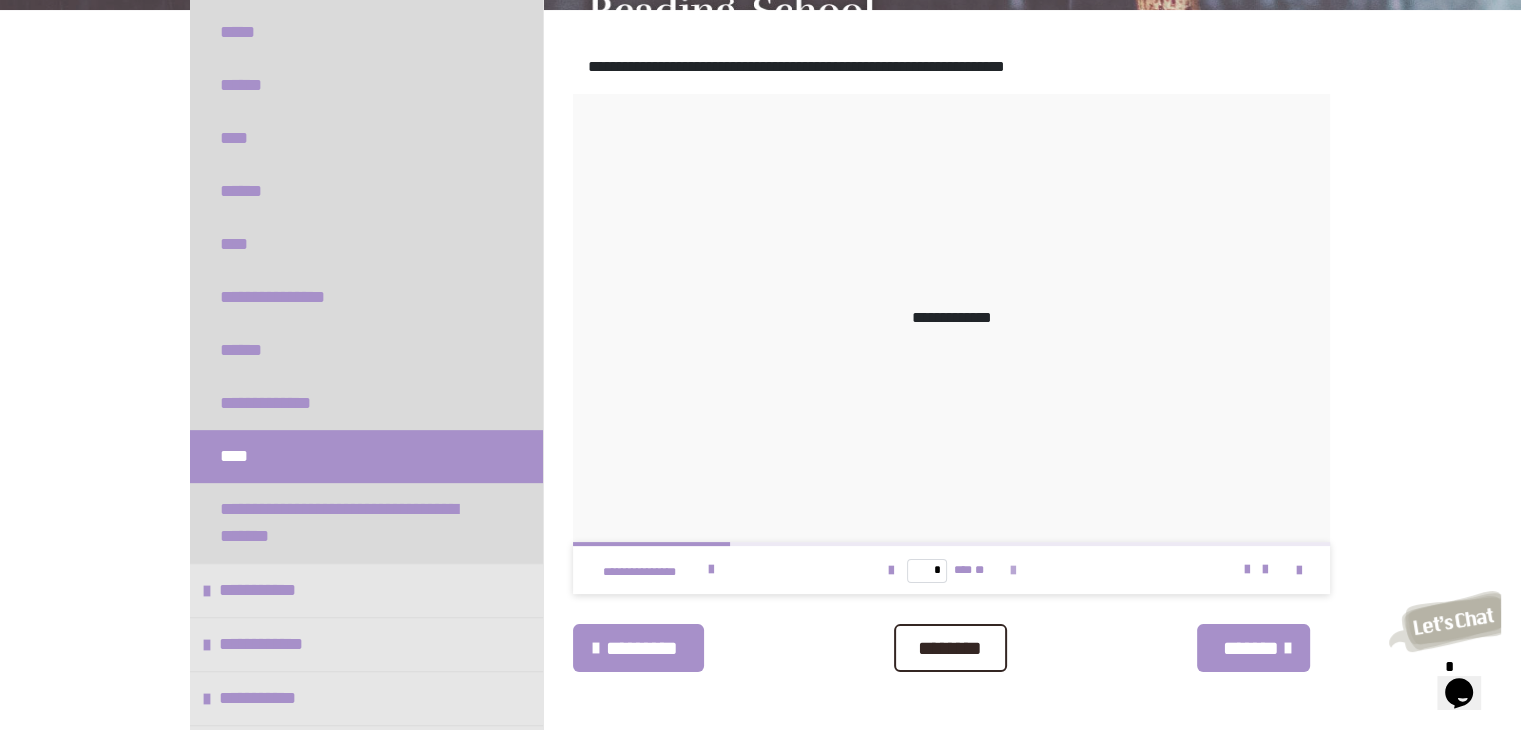click at bounding box center (1013, 571) 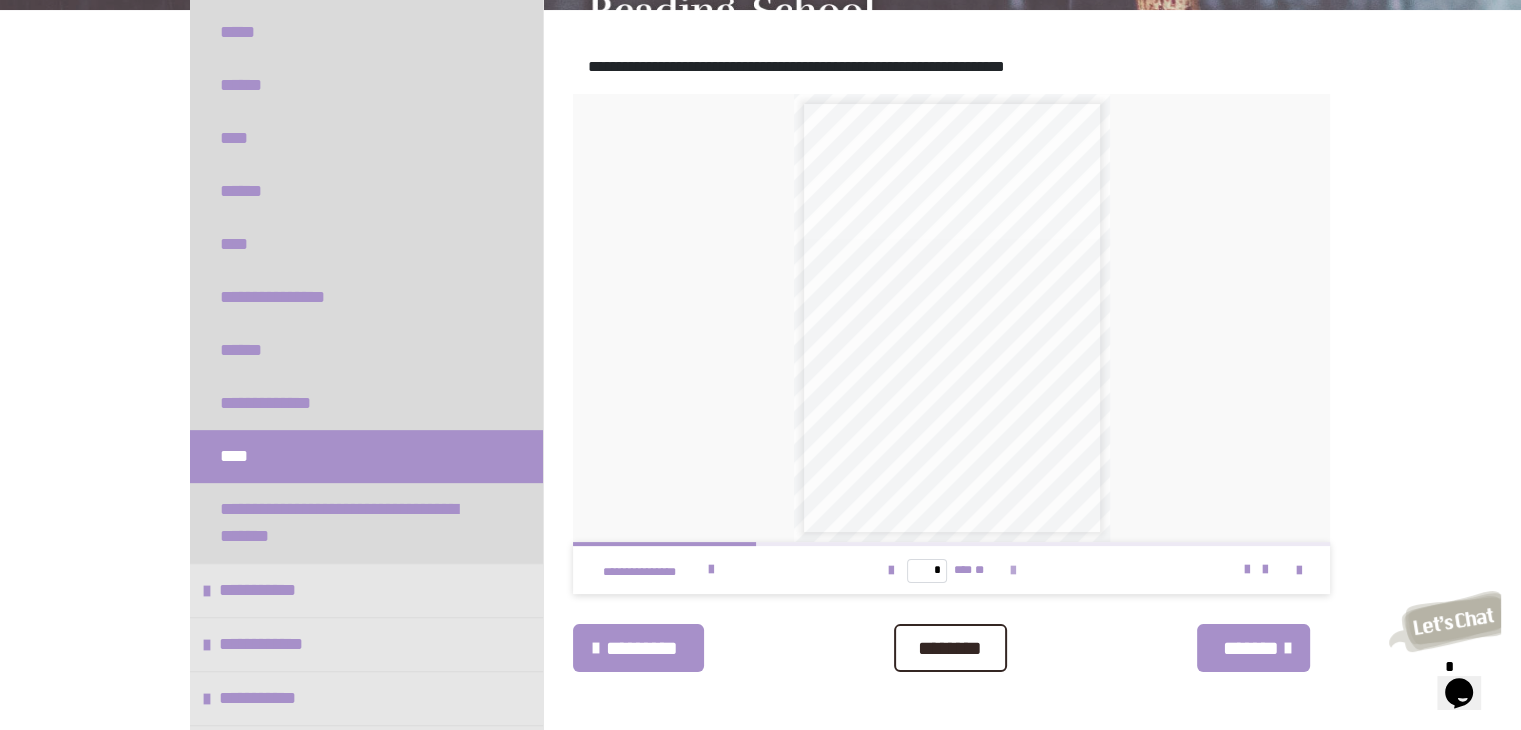 click at bounding box center [1013, 571] 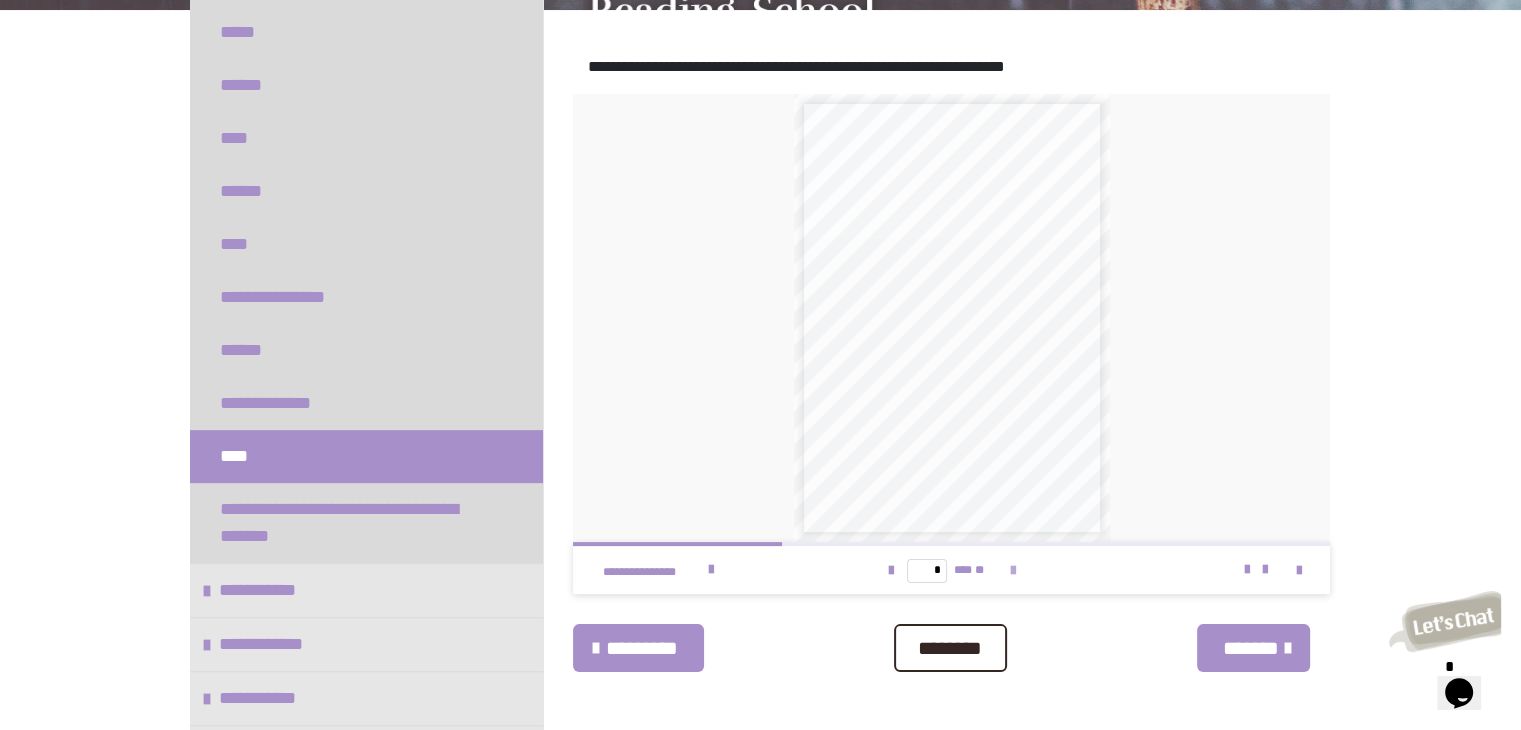 click at bounding box center (1013, 571) 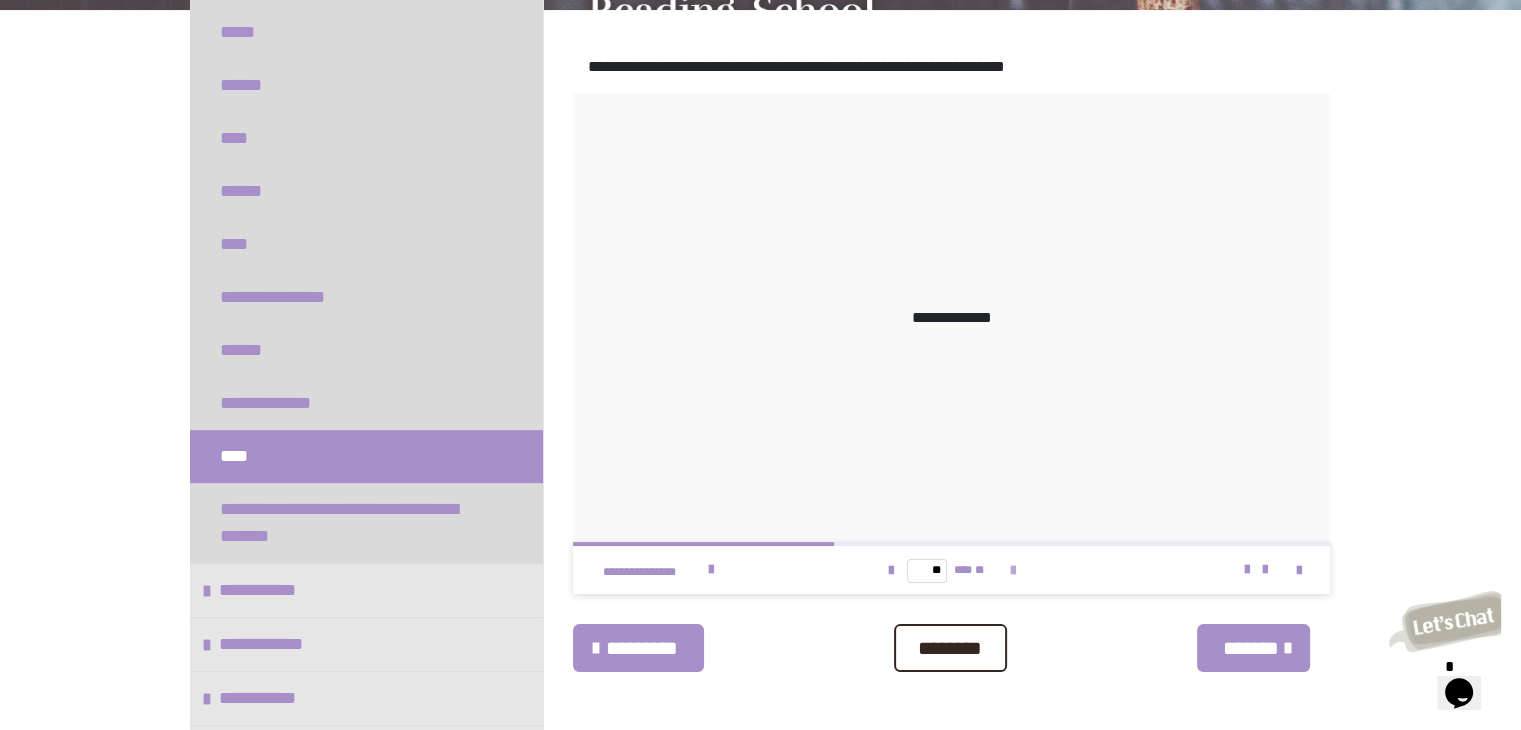 click at bounding box center [1013, 571] 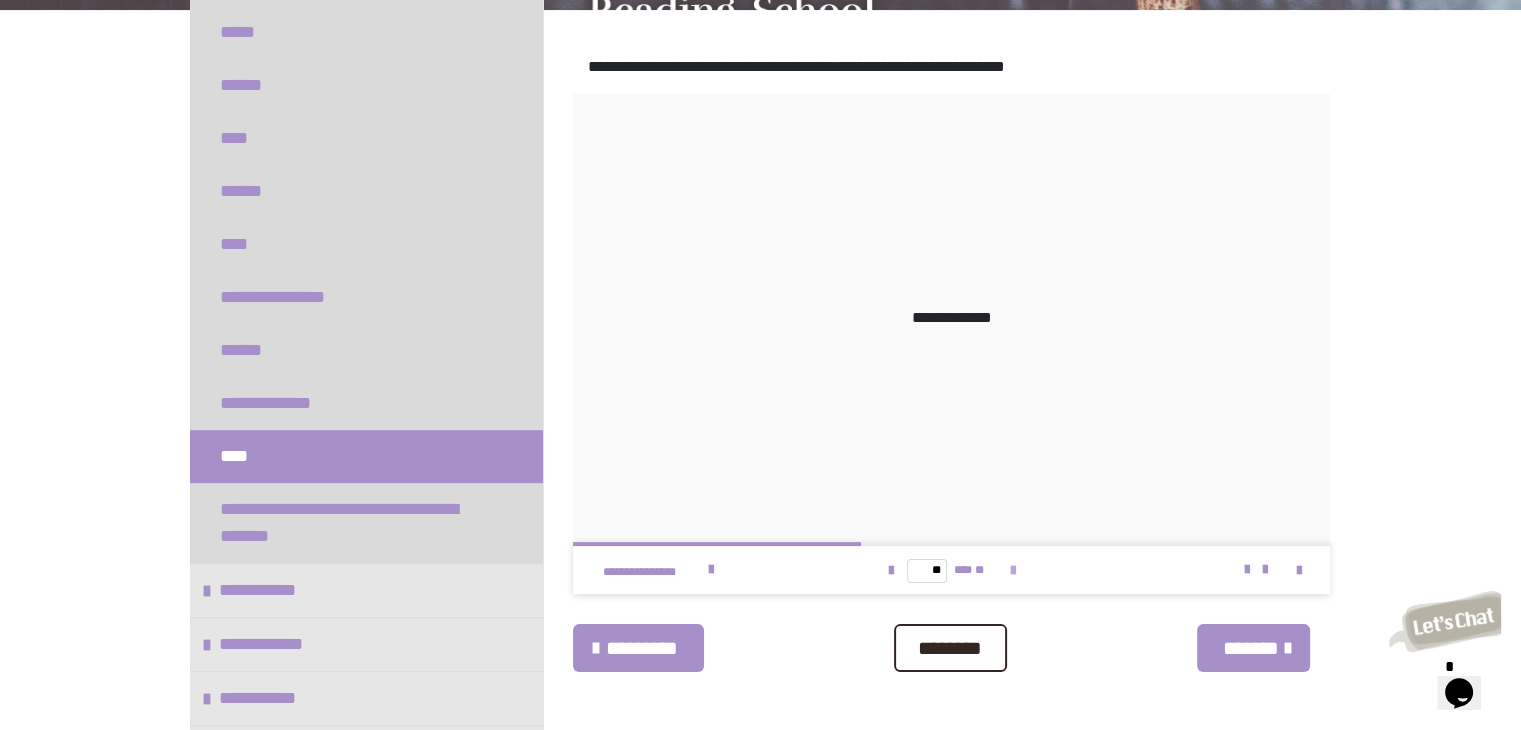 click at bounding box center (1013, 571) 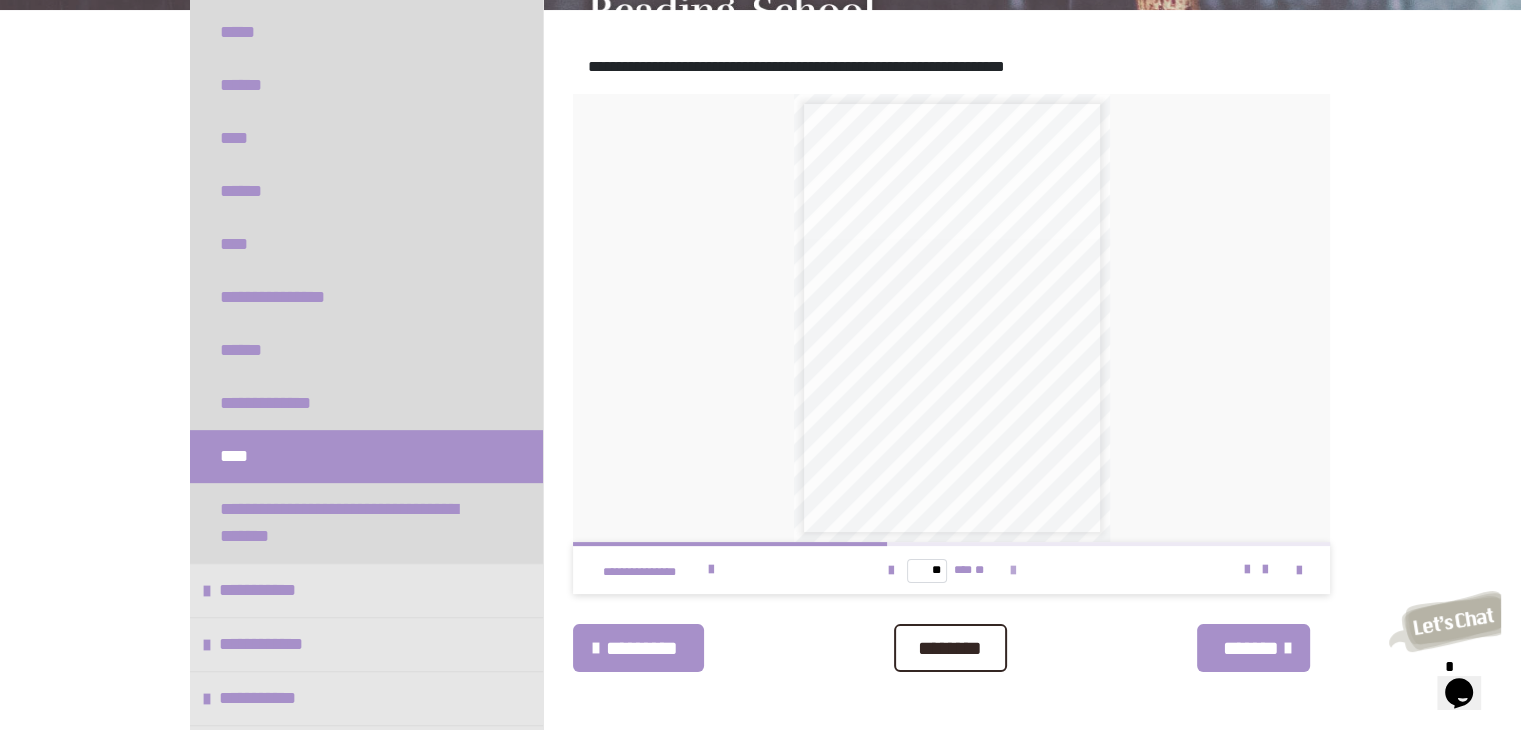 click at bounding box center (1013, 571) 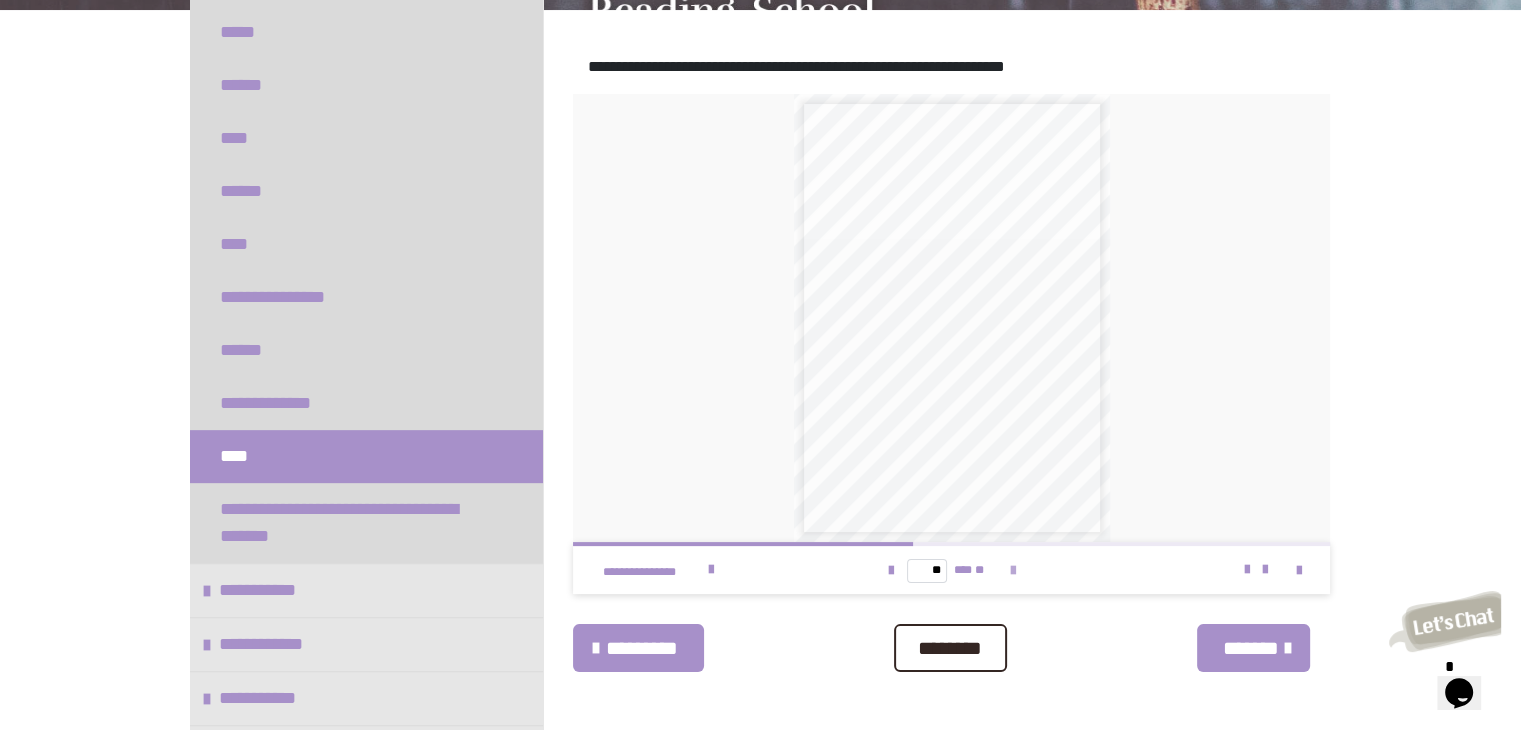 click at bounding box center (1013, 571) 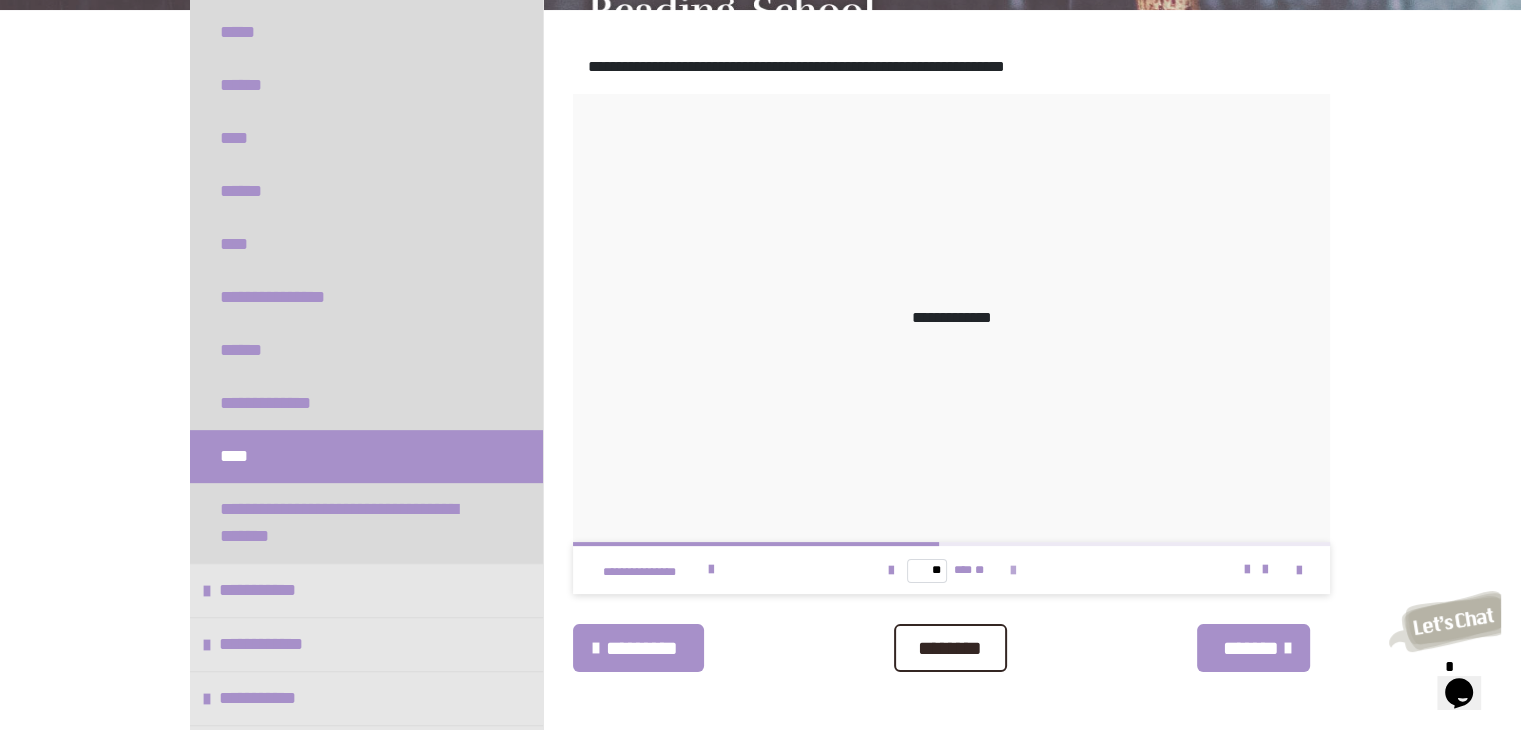 click at bounding box center (1013, 571) 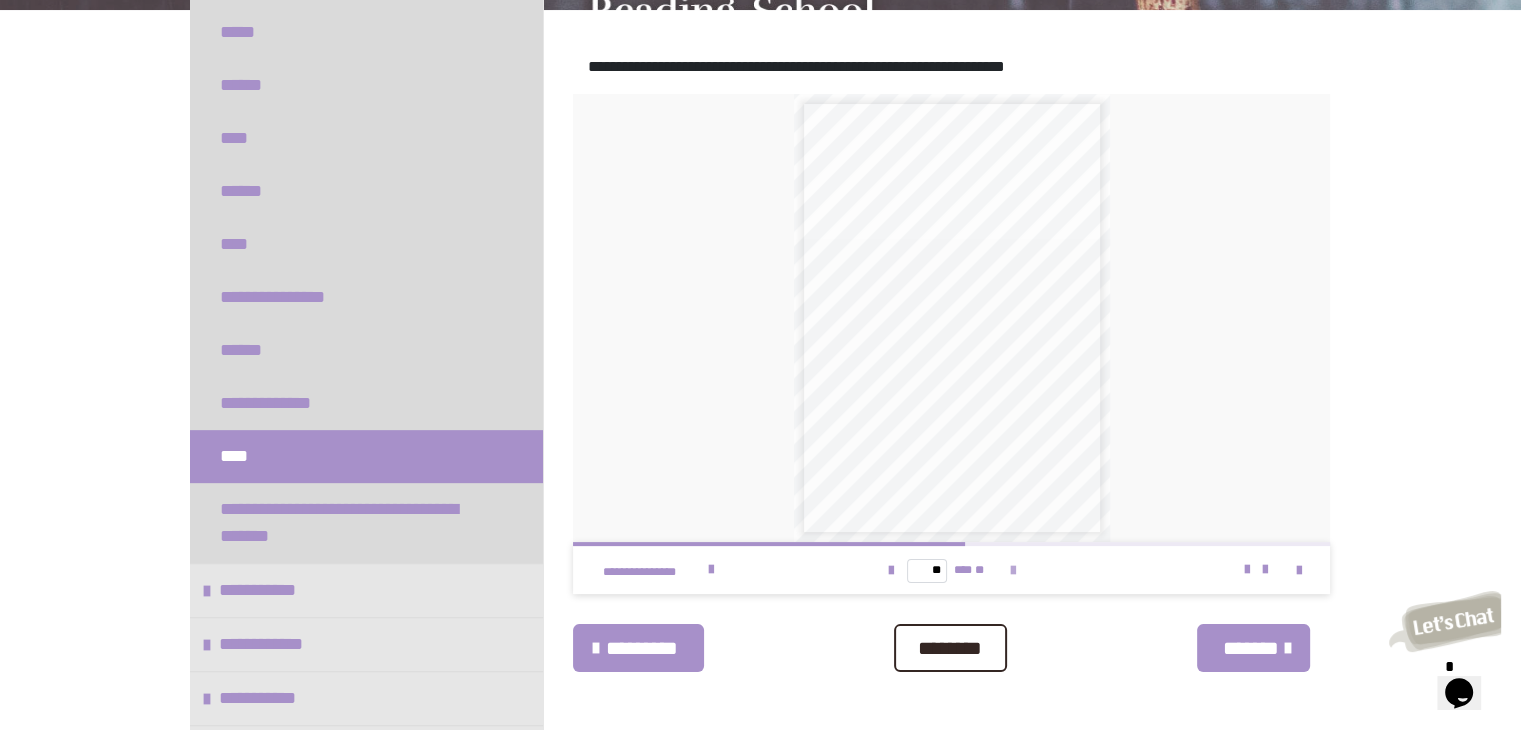 click at bounding box center [1013, 571] 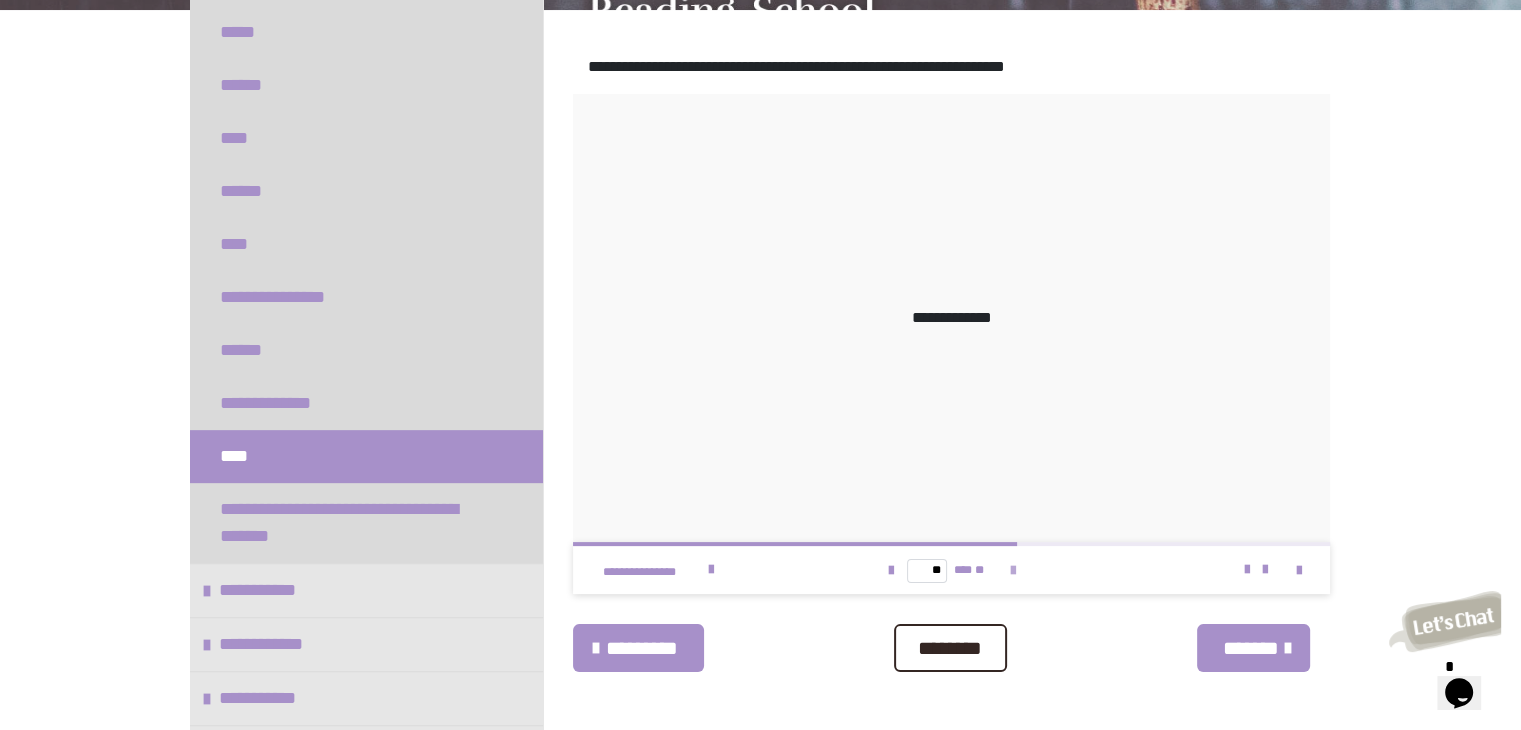 click at bounding box center [1013, 571] 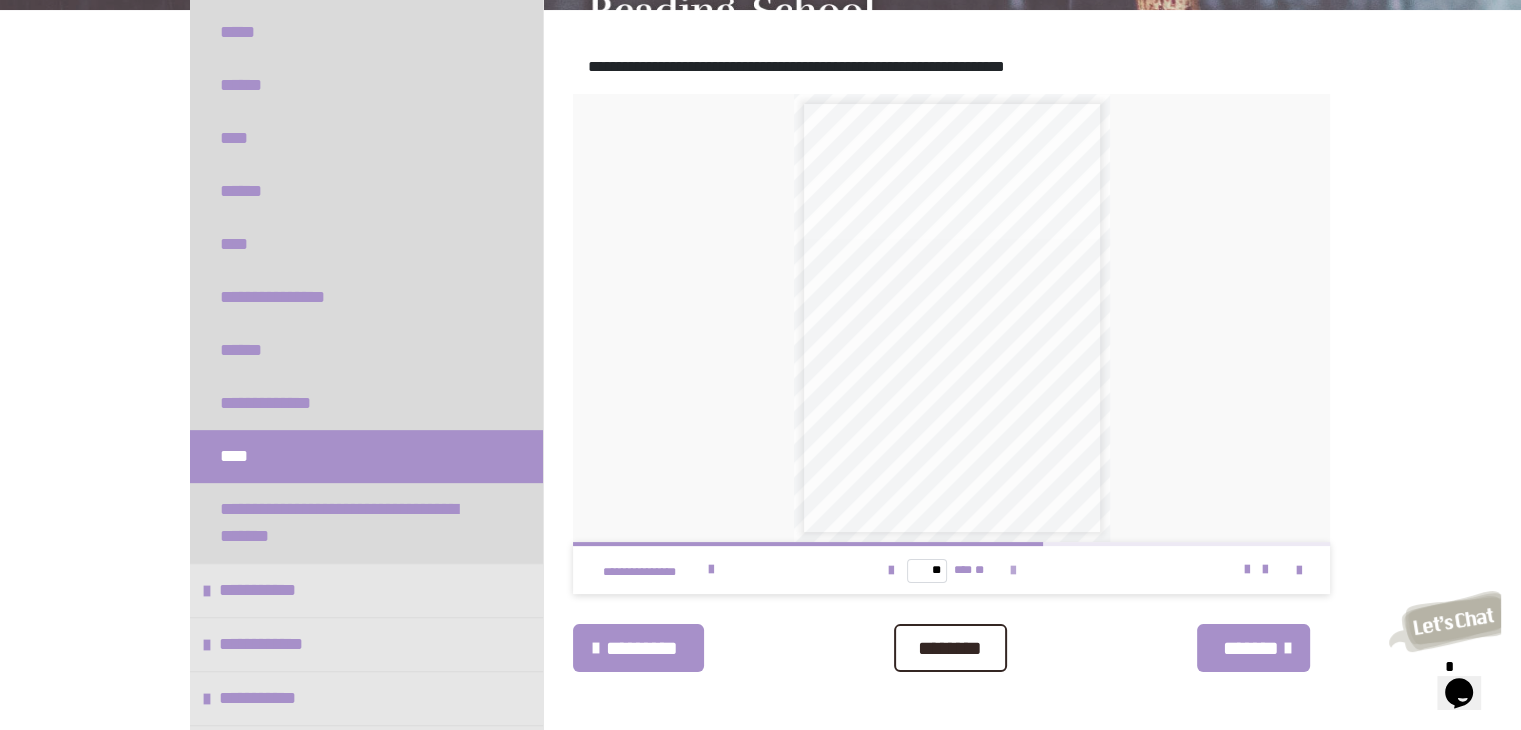 click at bounding box center [1013, 571] 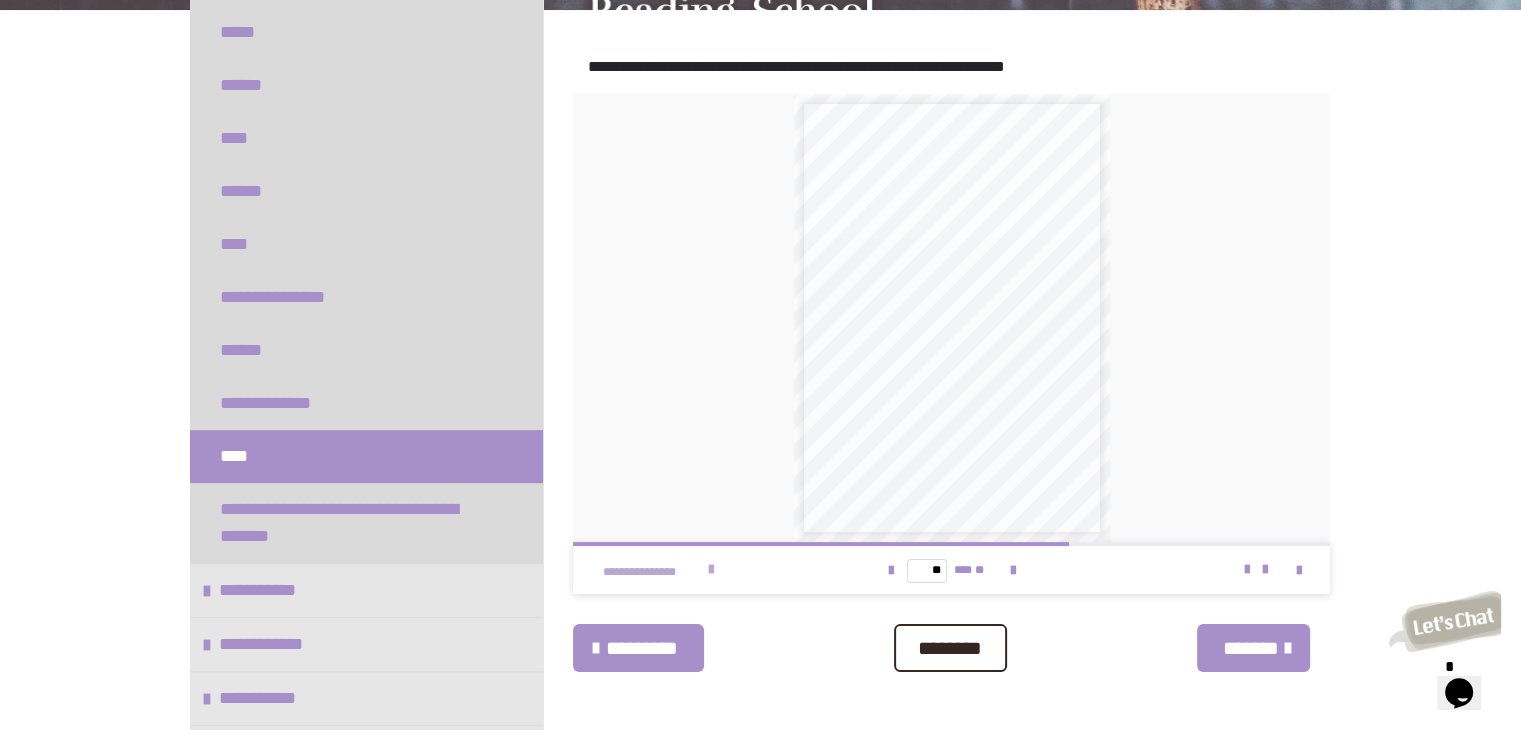 click on "**********" at bounding box center (652, 572) 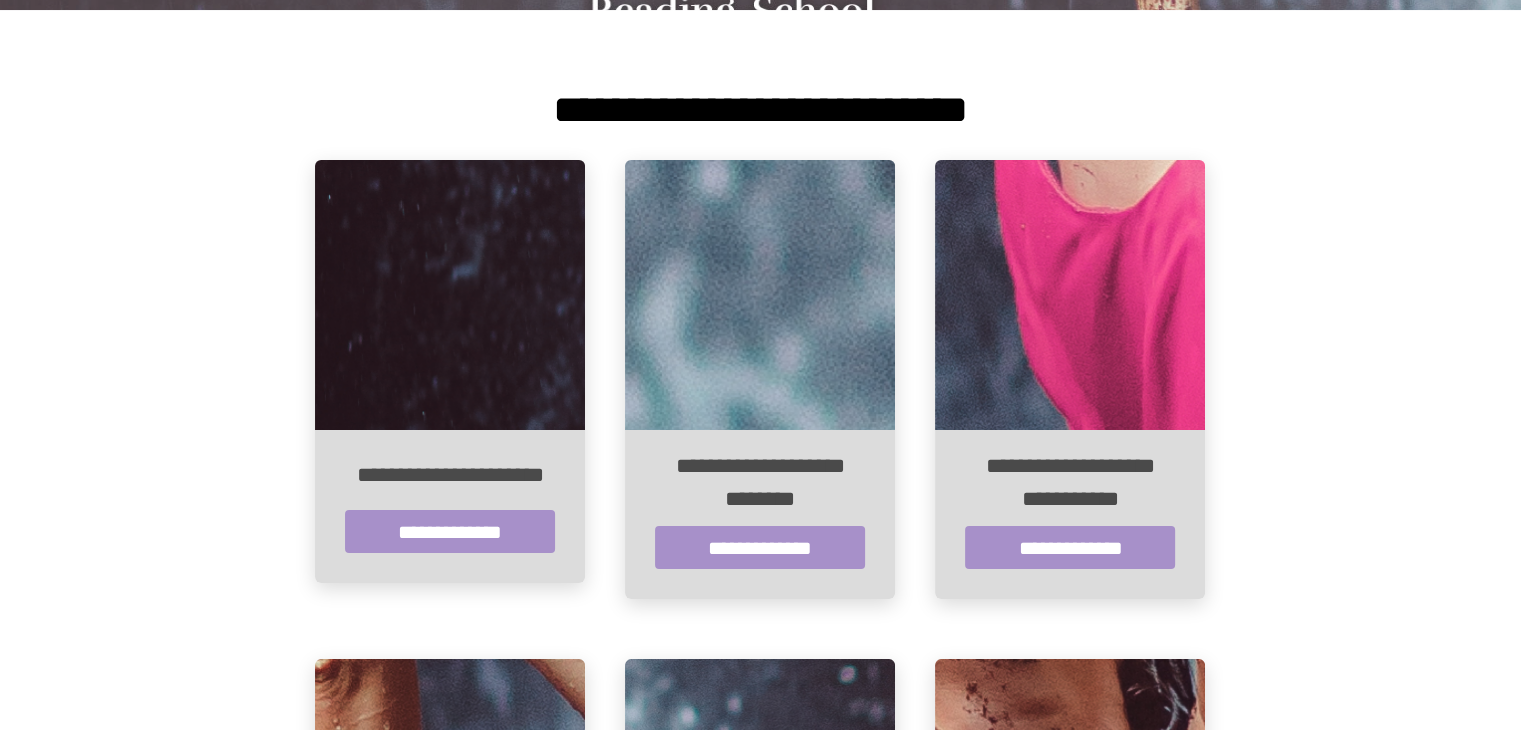 scroll, scrollTop: 0, scrollLeft: 0, axis: both 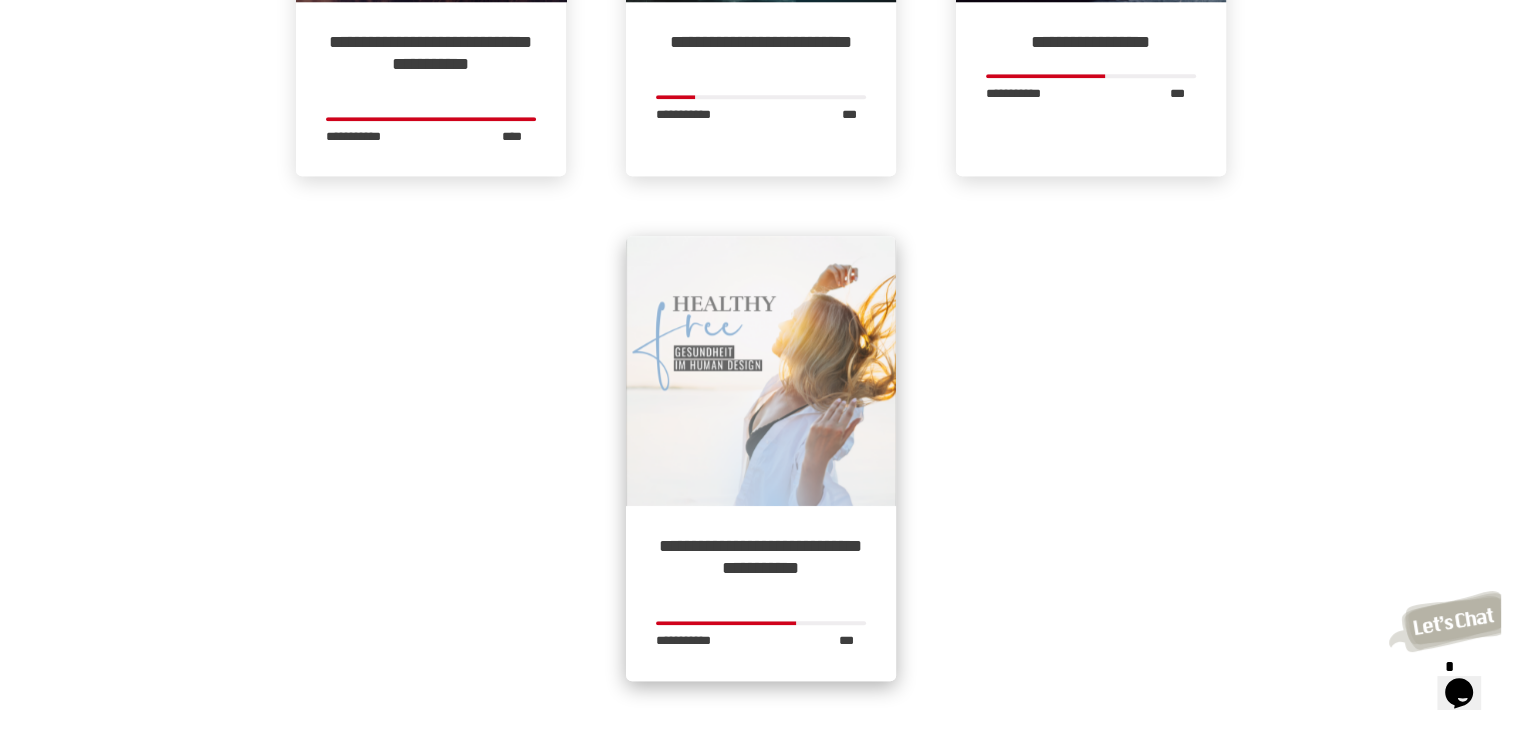 click at bounding box center [761, 371] 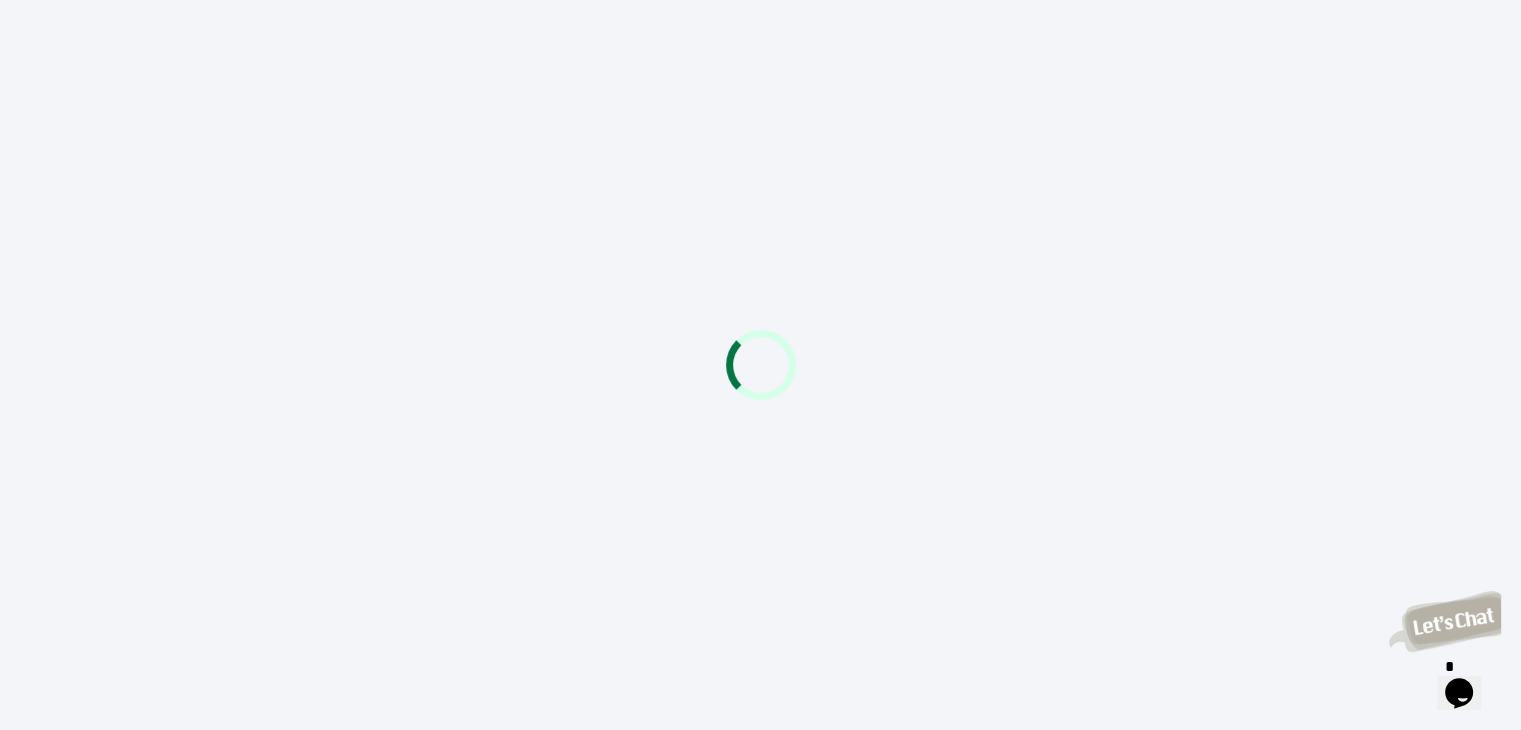 scroll, scrollTop: 0, scrollLeft: 0, axis: both 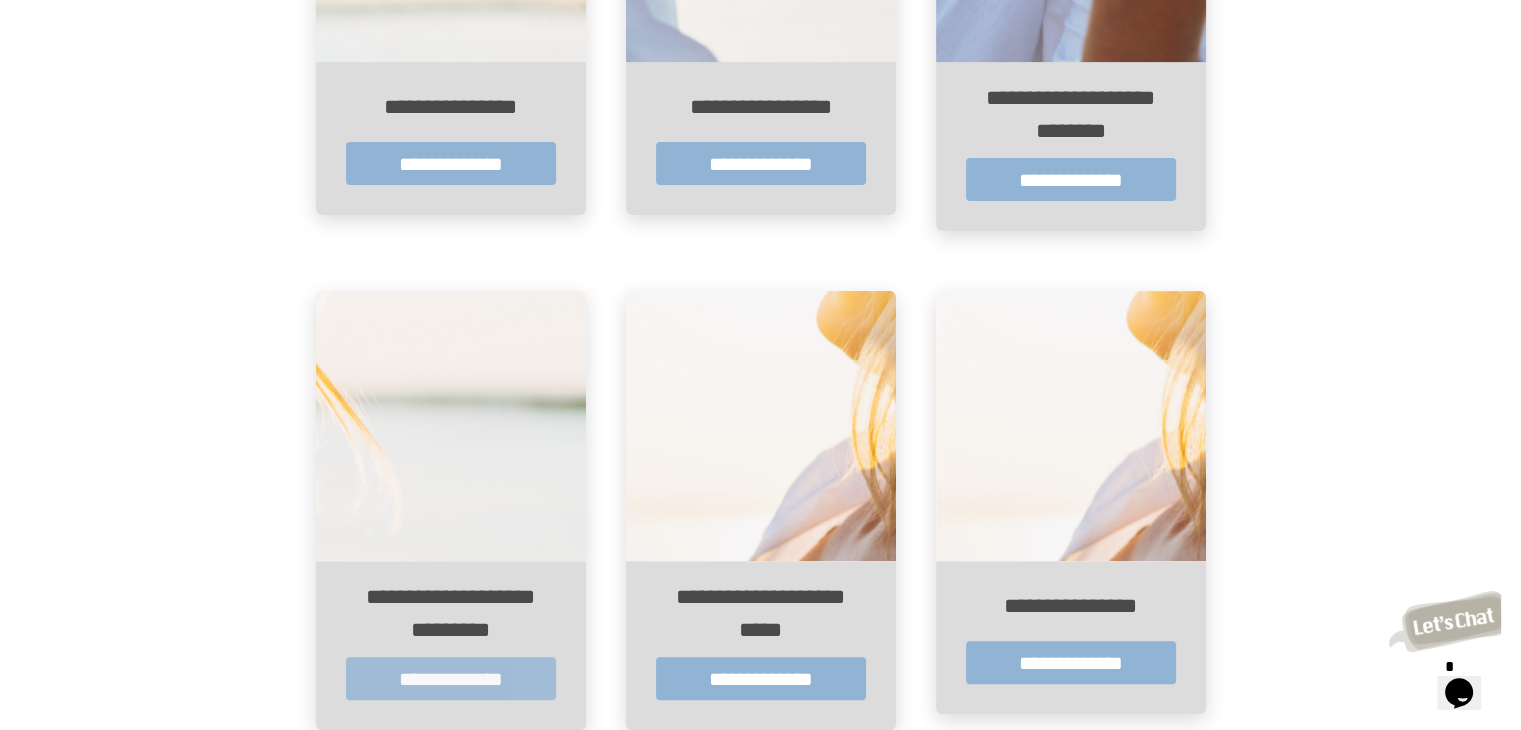 click on "**********" at bounding box center [451, 678] 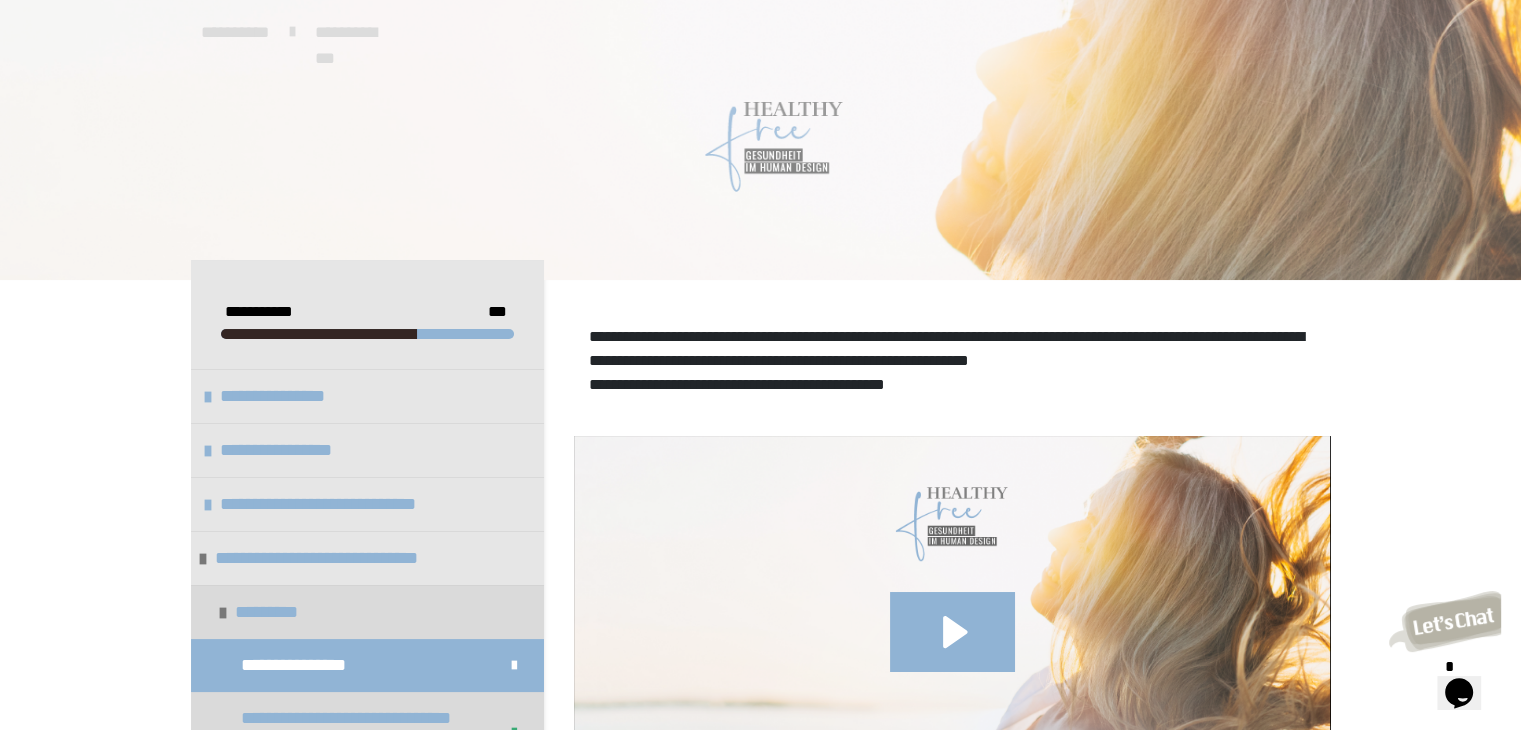 scroll, scrollTop: 638, scrollLeft: 0, axis: vertical 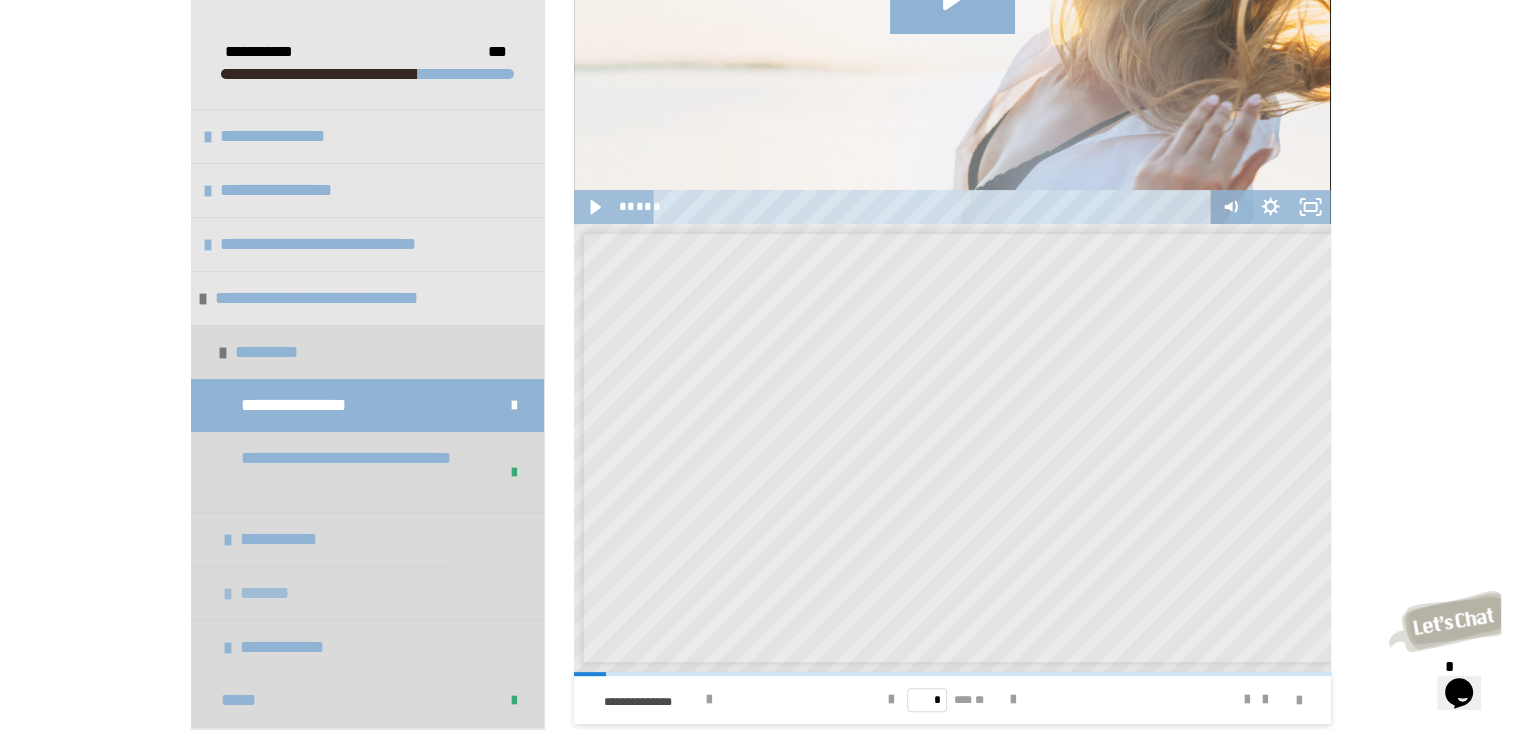 click on "*******" at bounding box center [273, 593] 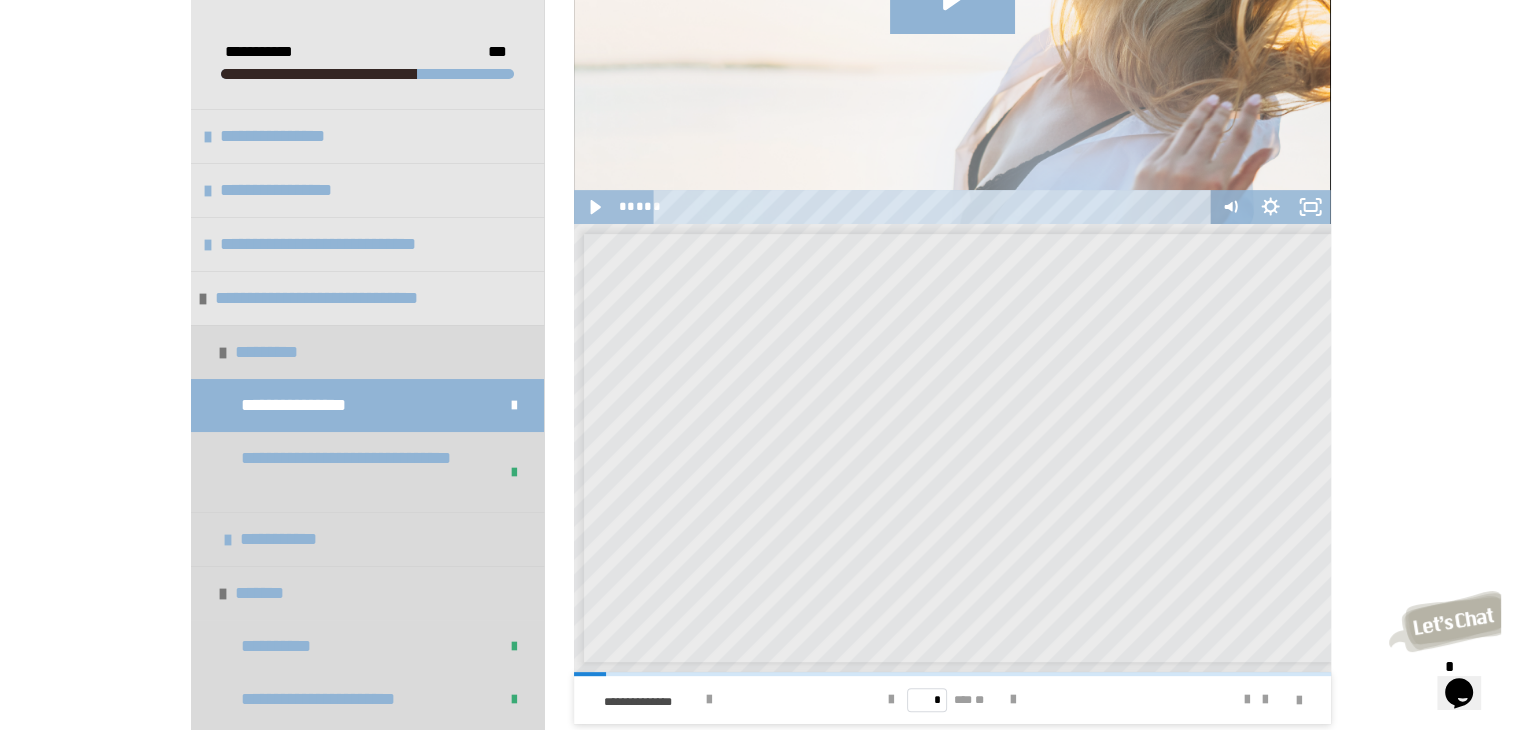 scroll, scrollTop: 642, scrollLeft: 0, axis: vertical 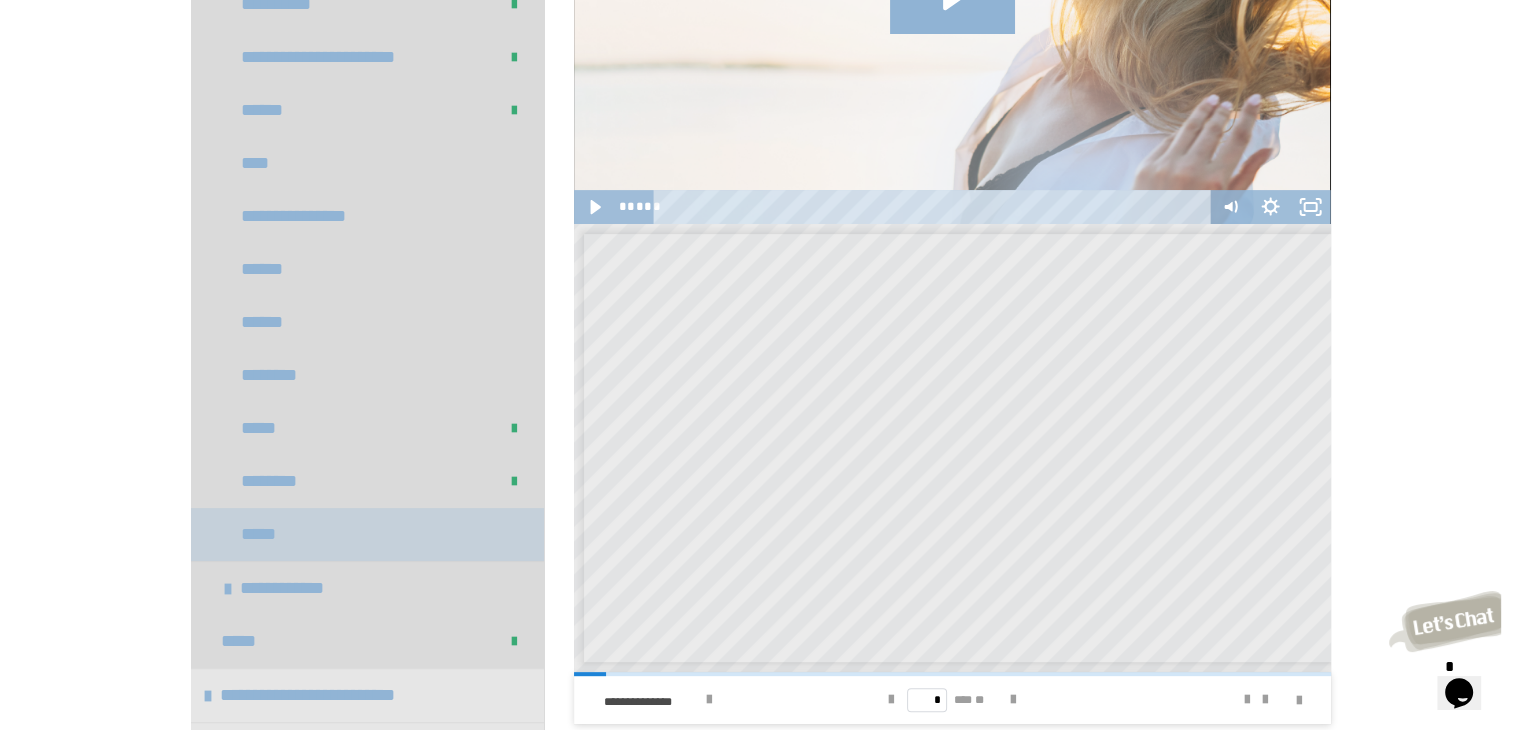 click on "*****" at bounding box center [266, 534] 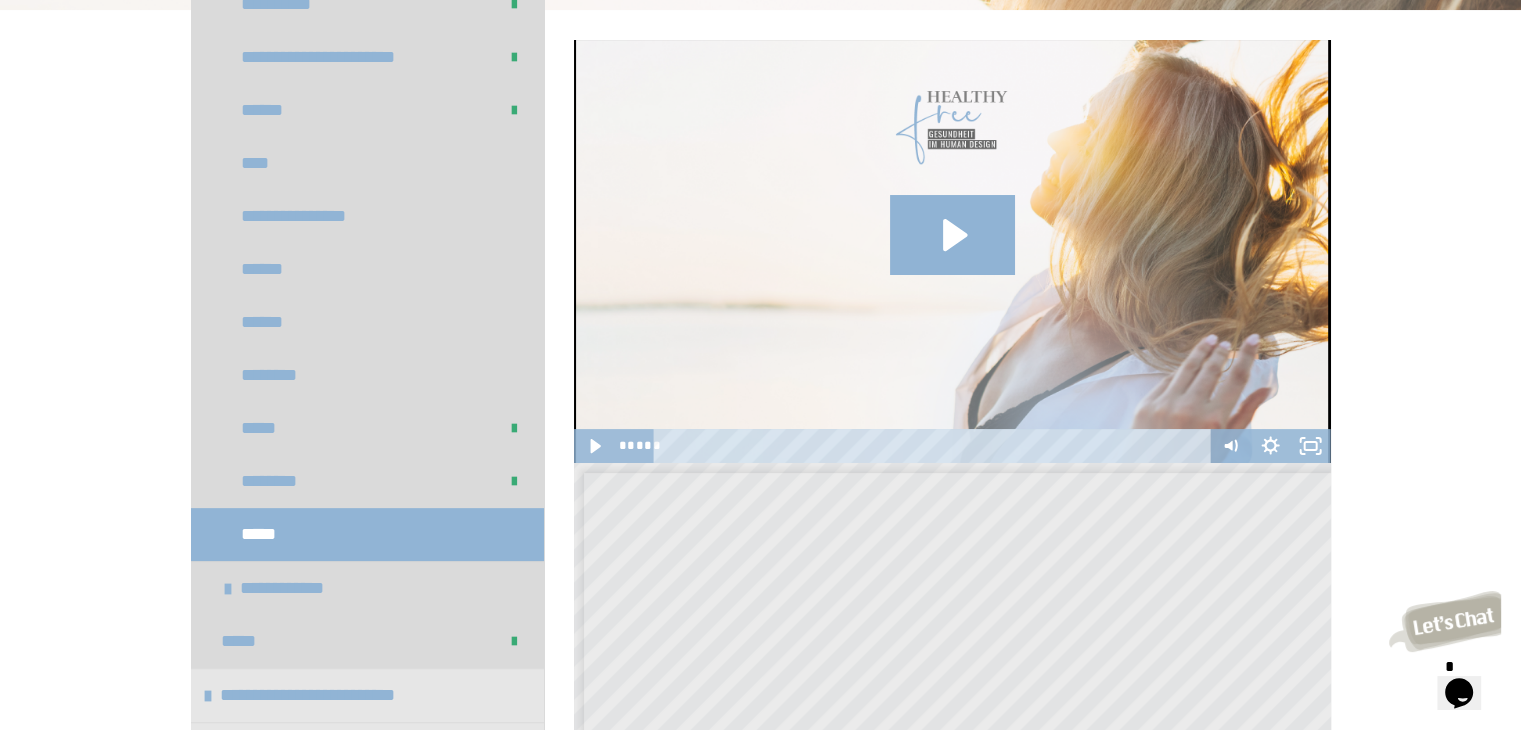 scroll, scrollTop: 908, scrollLeft: 0, axis: vertical 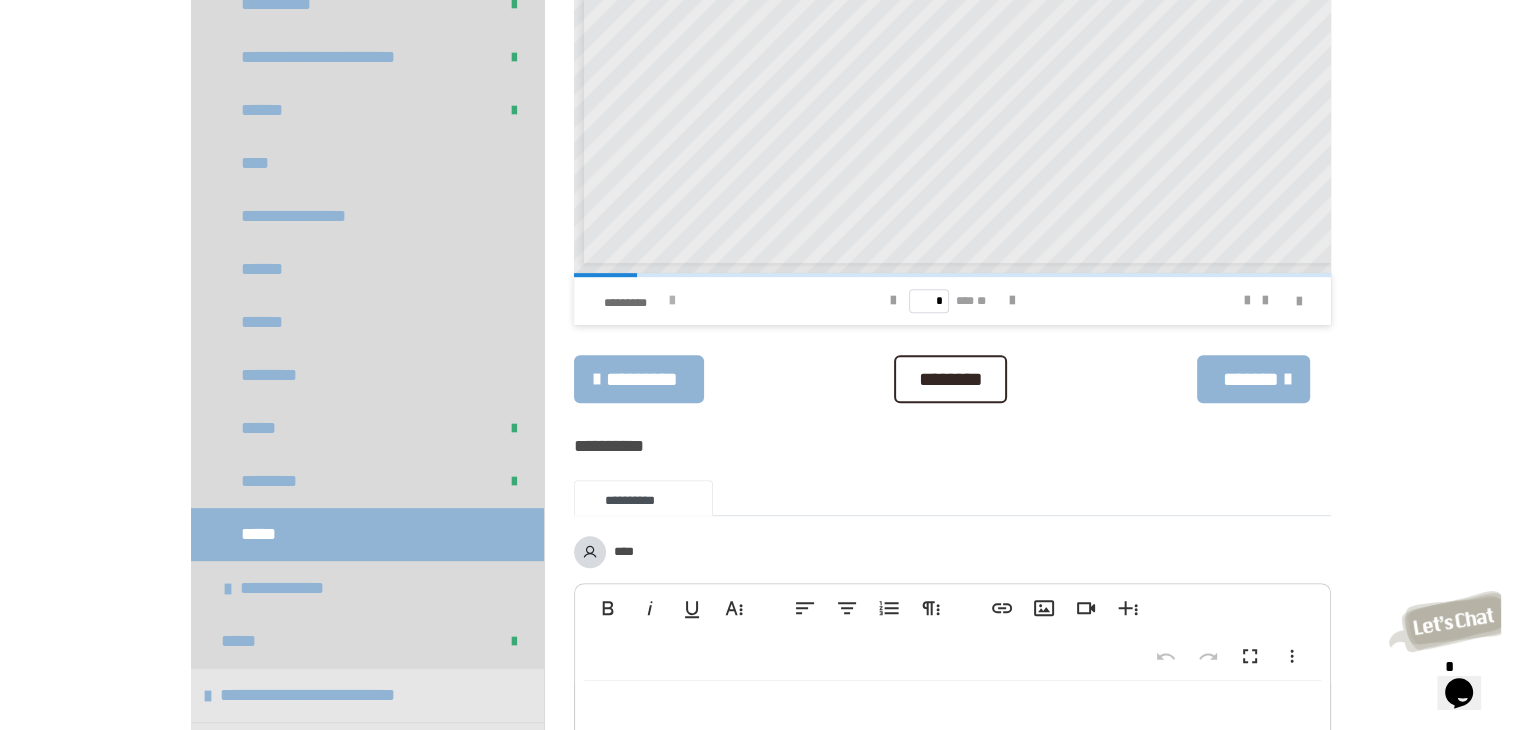 click at bounding box center [672, 301] 